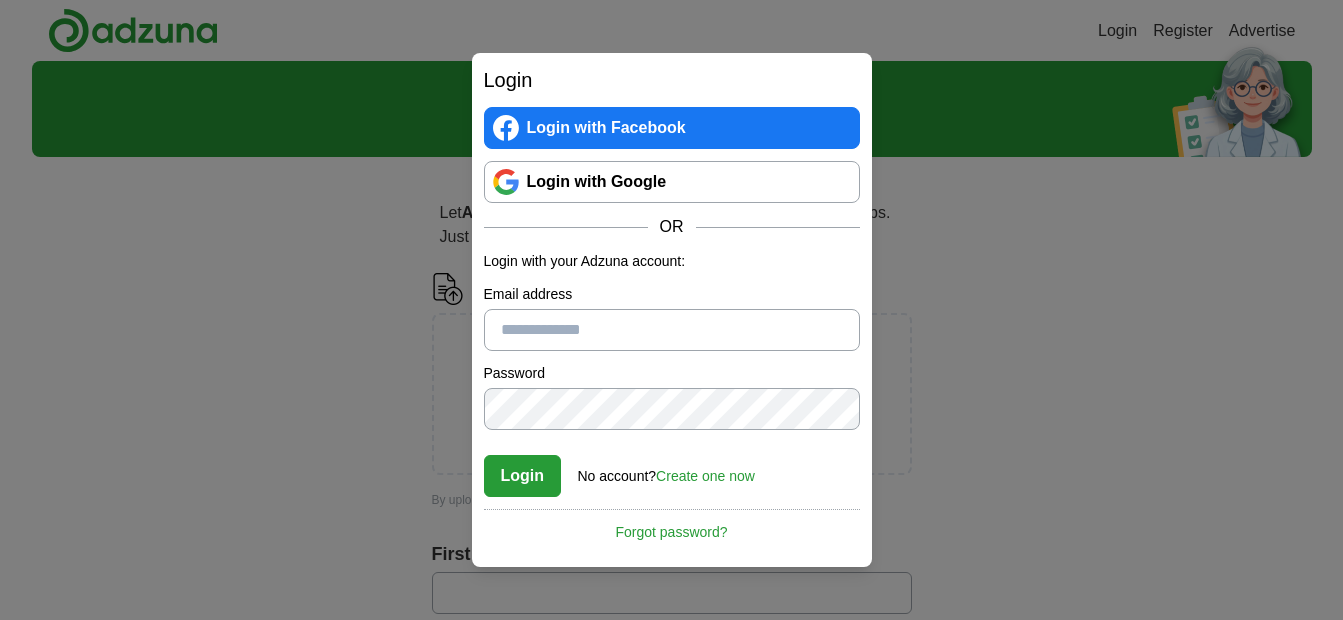 scroll, scrollTop: 0, scrollLeft: 0, axis: both 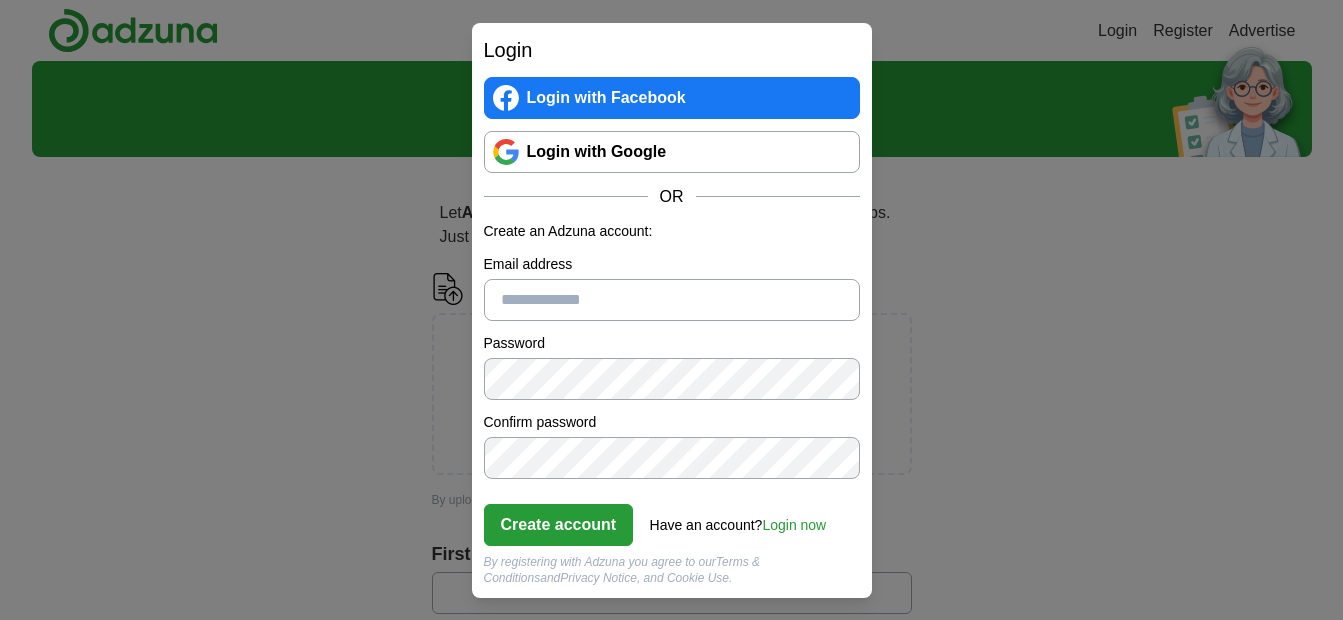 click on "Email address" at bounding box center [672, 300] 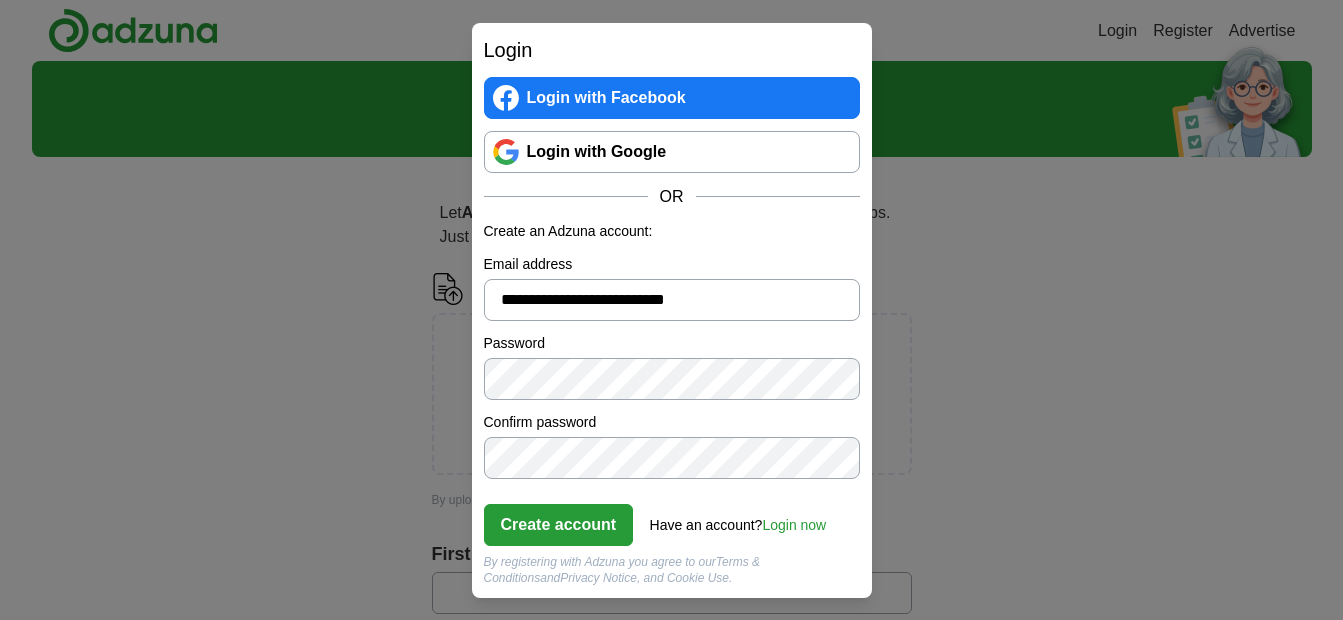 click on "Create account" at bounding box center (559, 525) 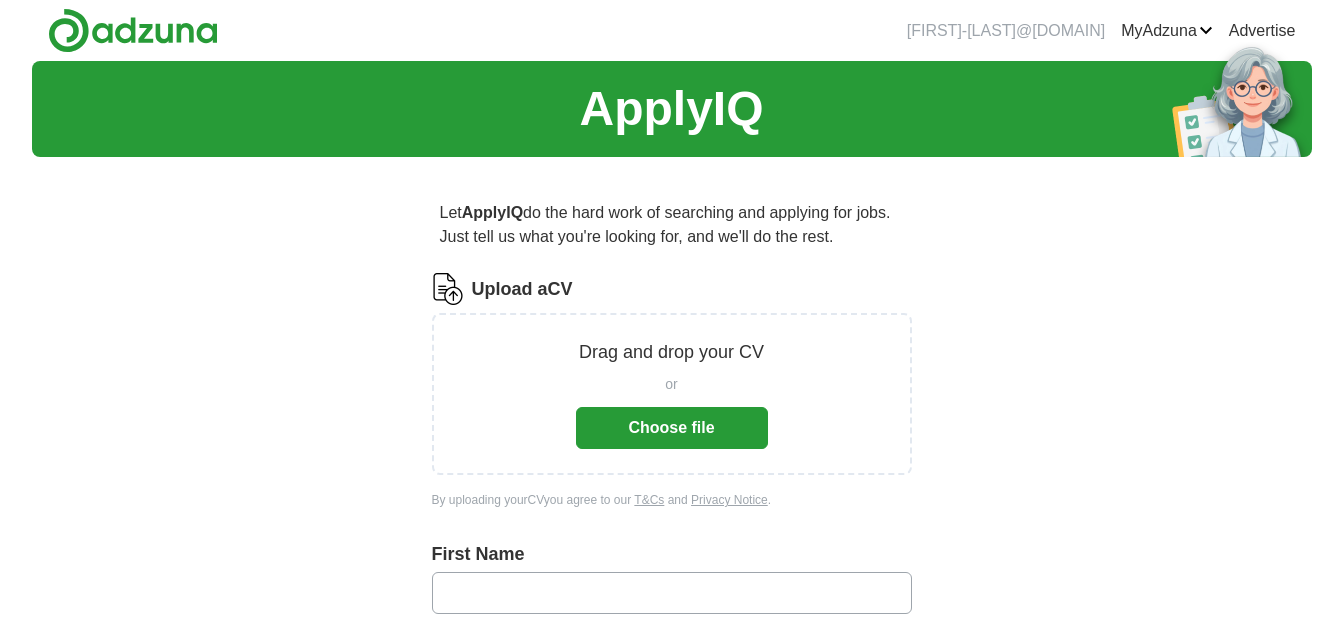 scroll, scrollTop: 0, scrollLeft: 0, axis: both 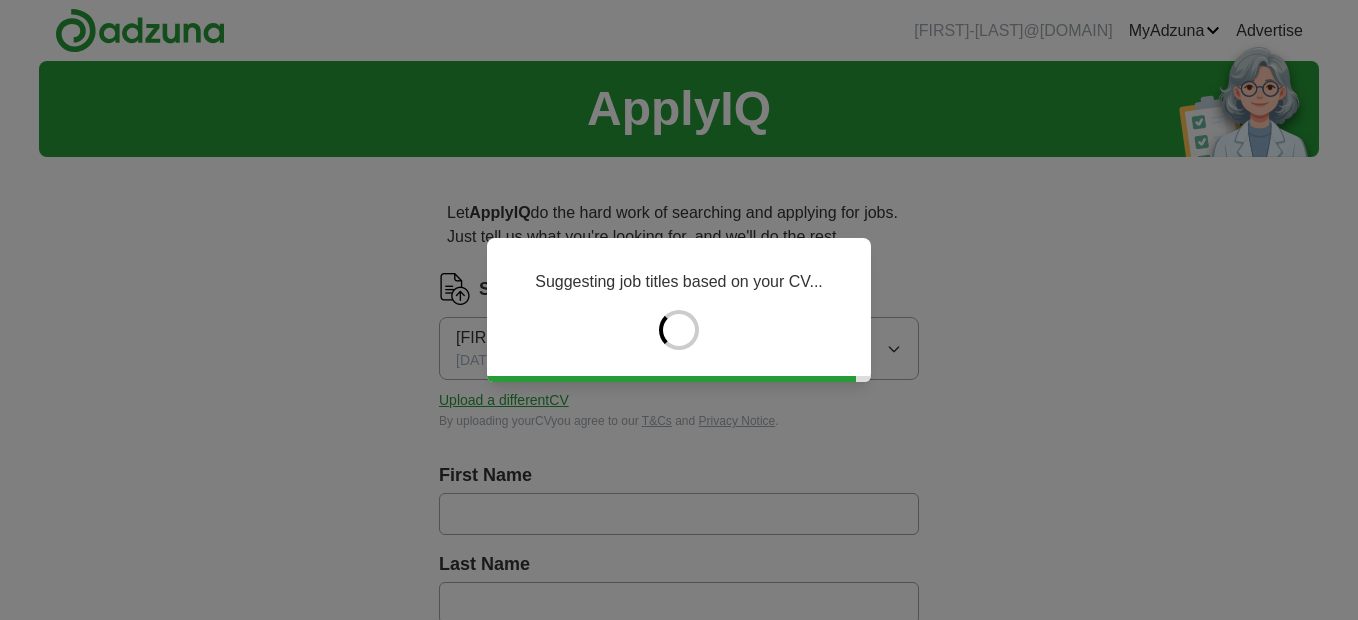 type on "******" 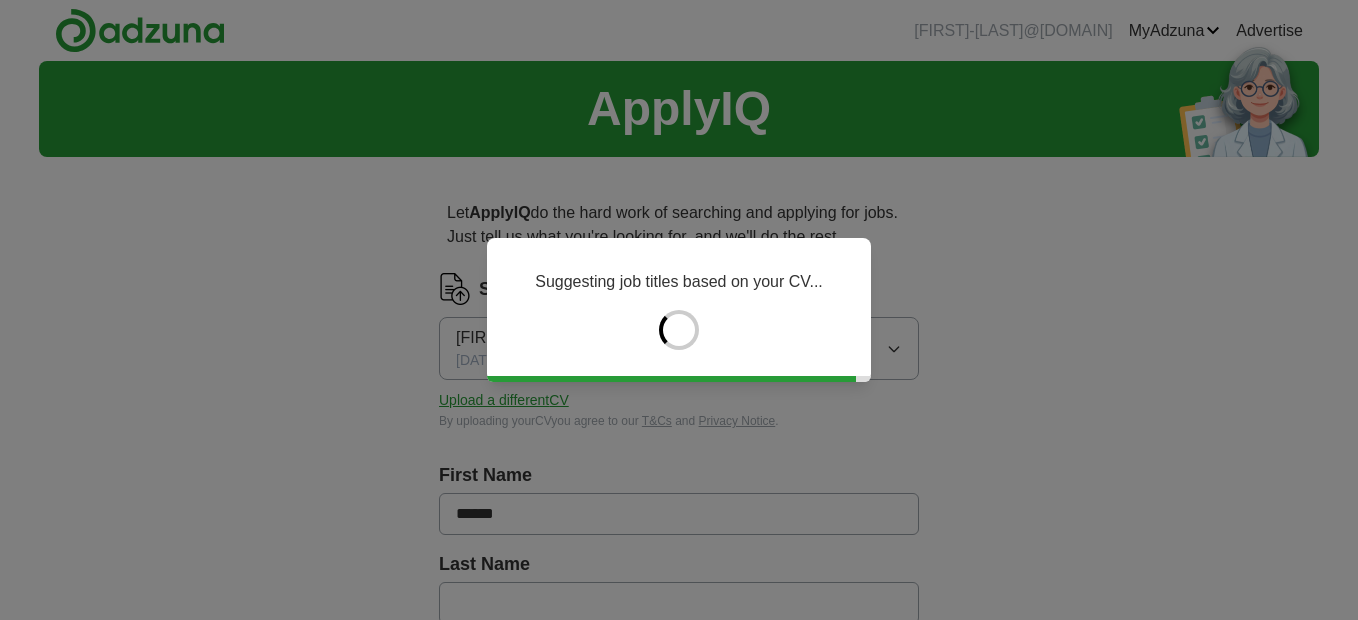 type on "********" 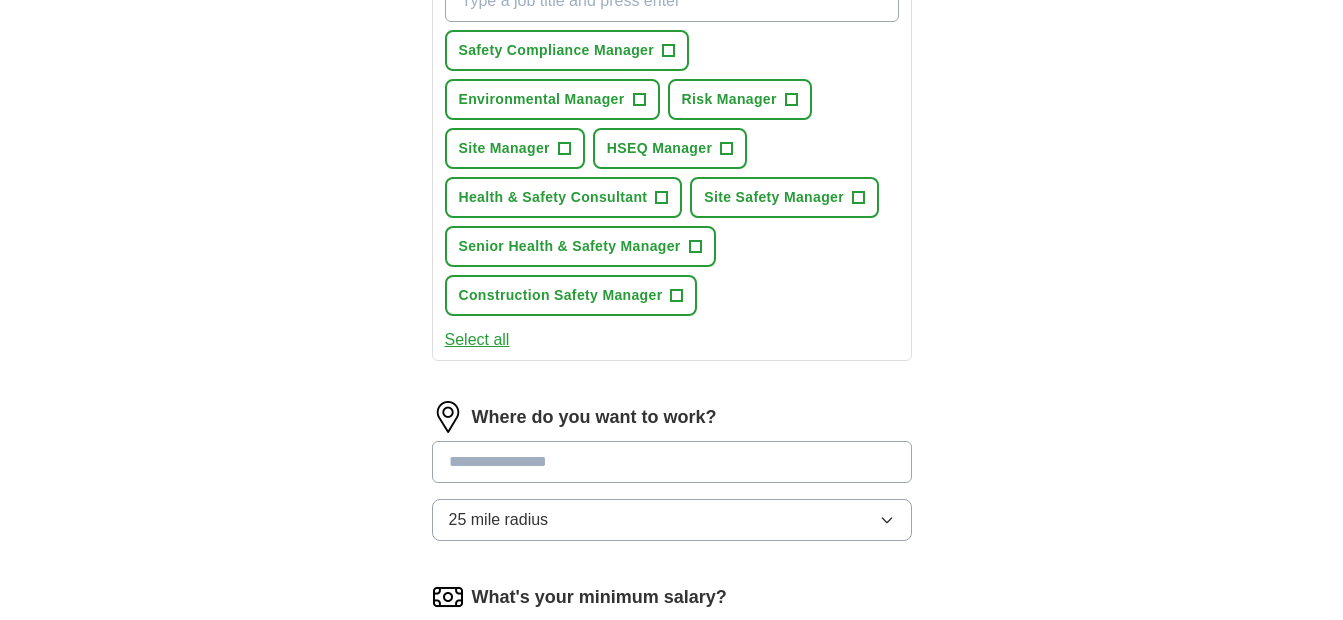 scroll, scrollTop: 800, scrollLeft: 0, axis: vertical 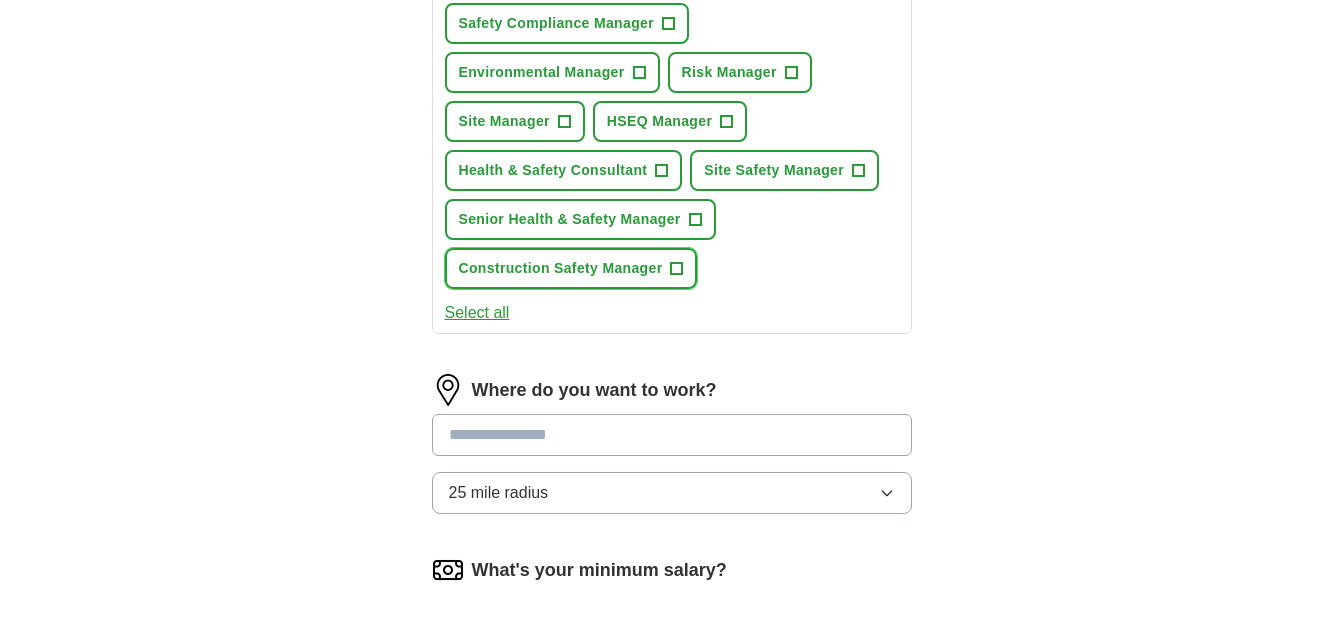 click on "+" at bounding box center [677, 269] 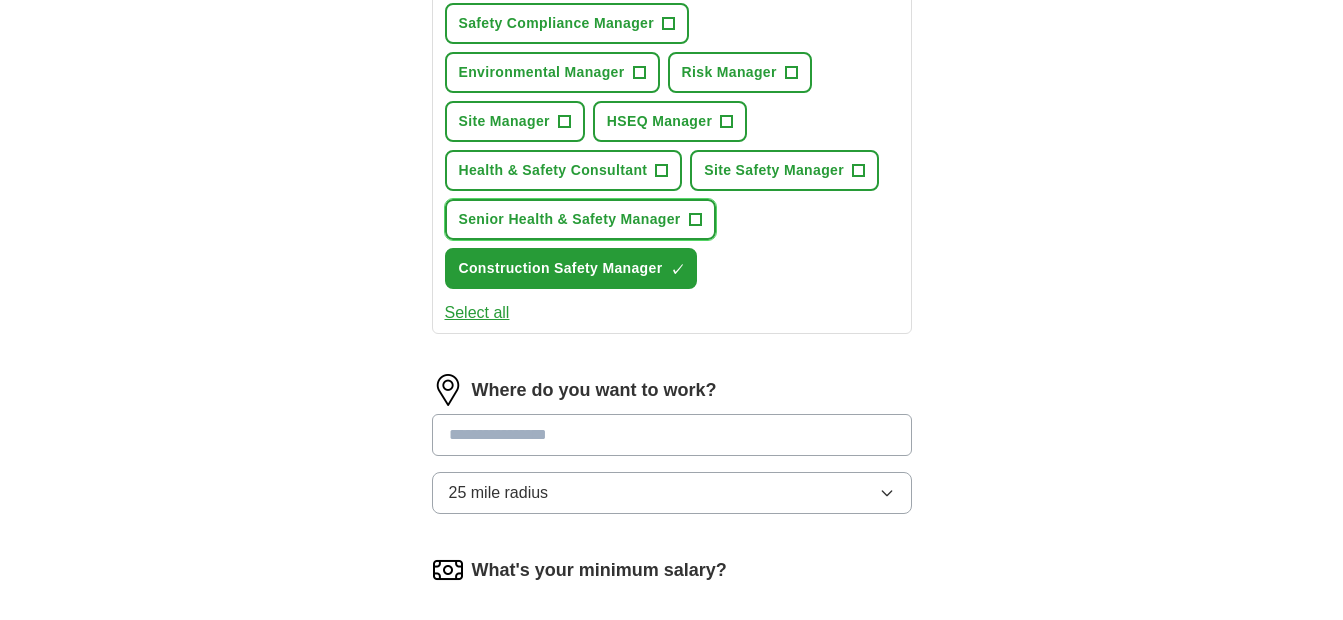 click on "+" at bounding box center [695, 220] 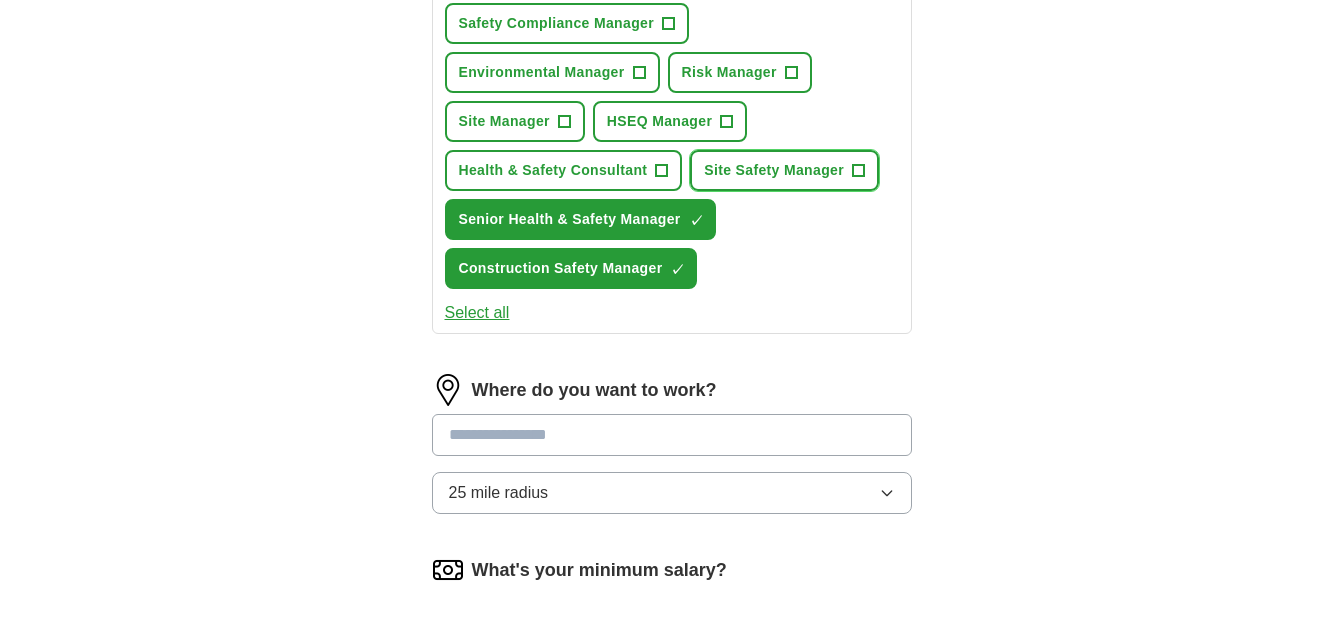 click on "+" at bounding box center [858, 171] 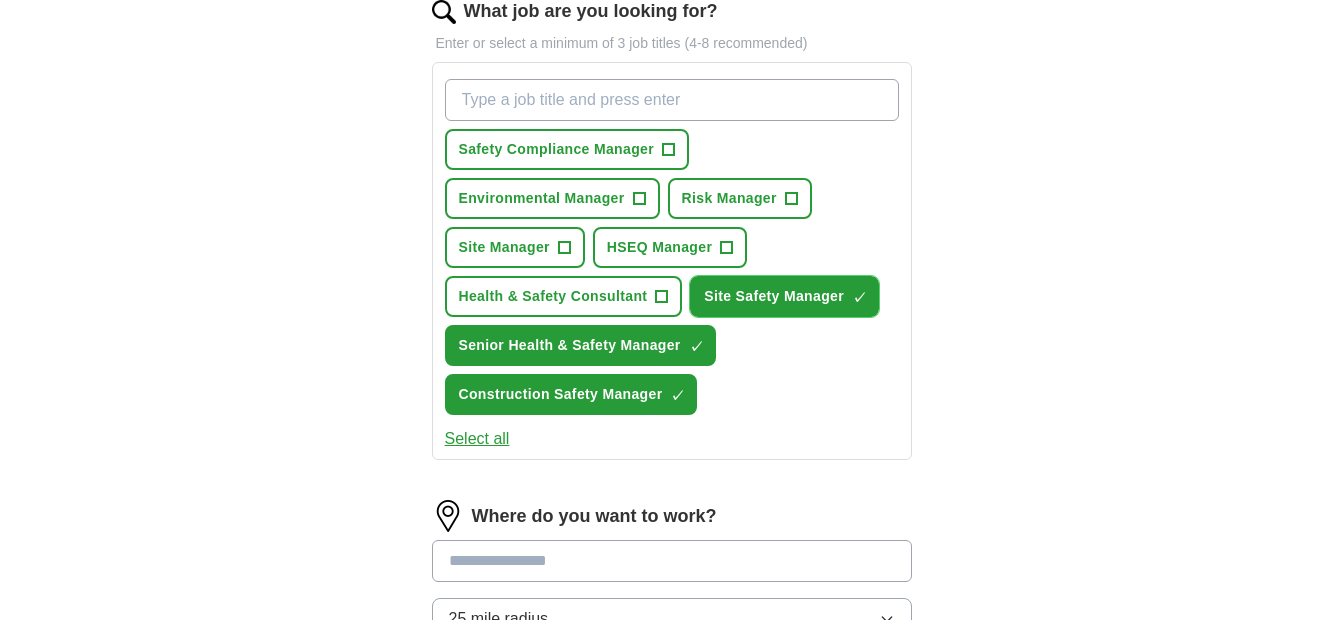 scroll, scrollTop: 667, scrollLeft: 0, axis: vertical 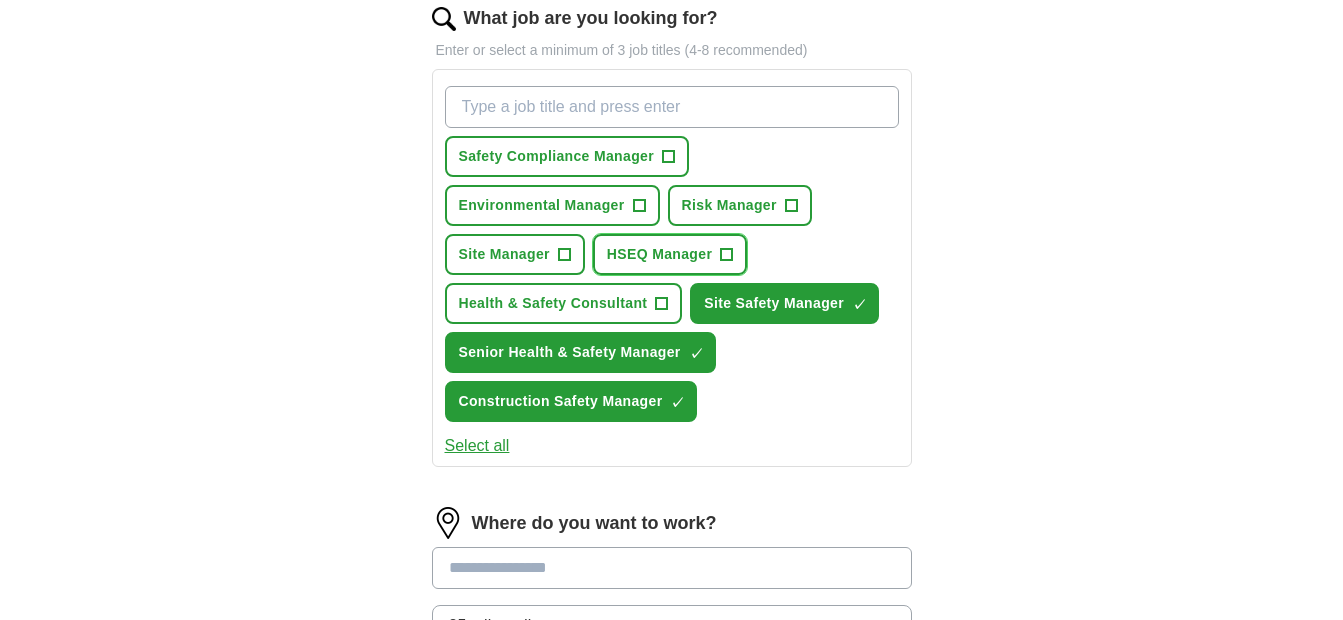 click on "+" at bounding box center (727, 255) 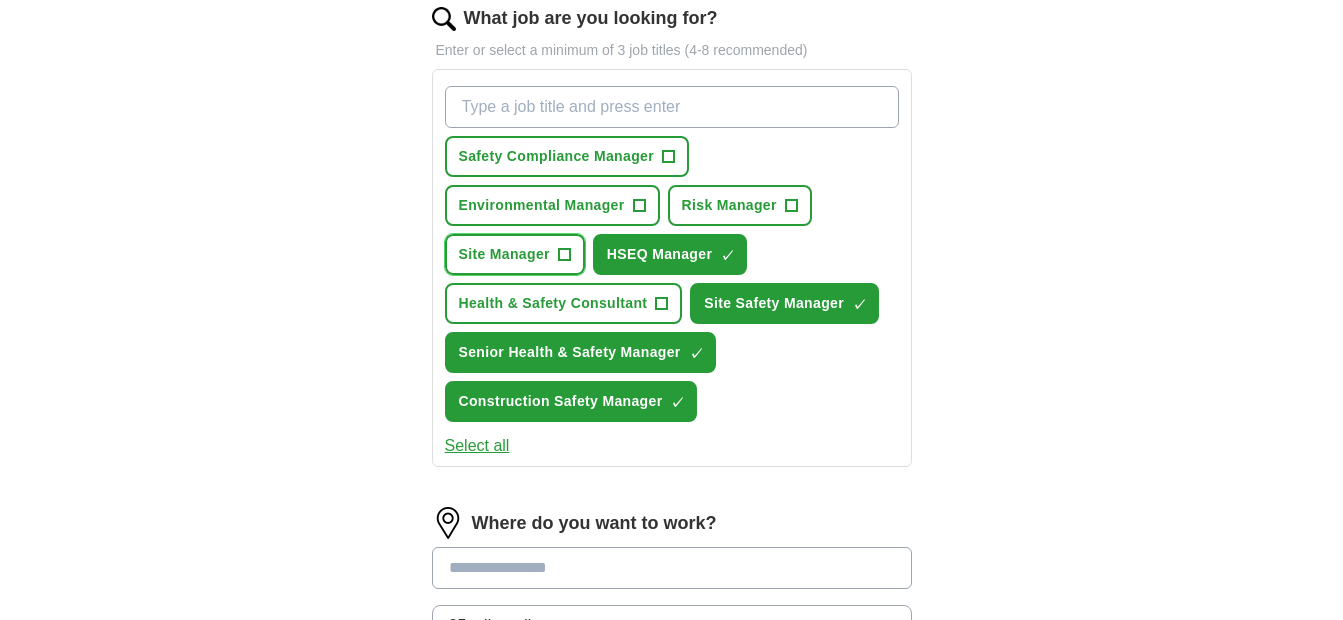 click on "+" at bounding box center (564, 254) 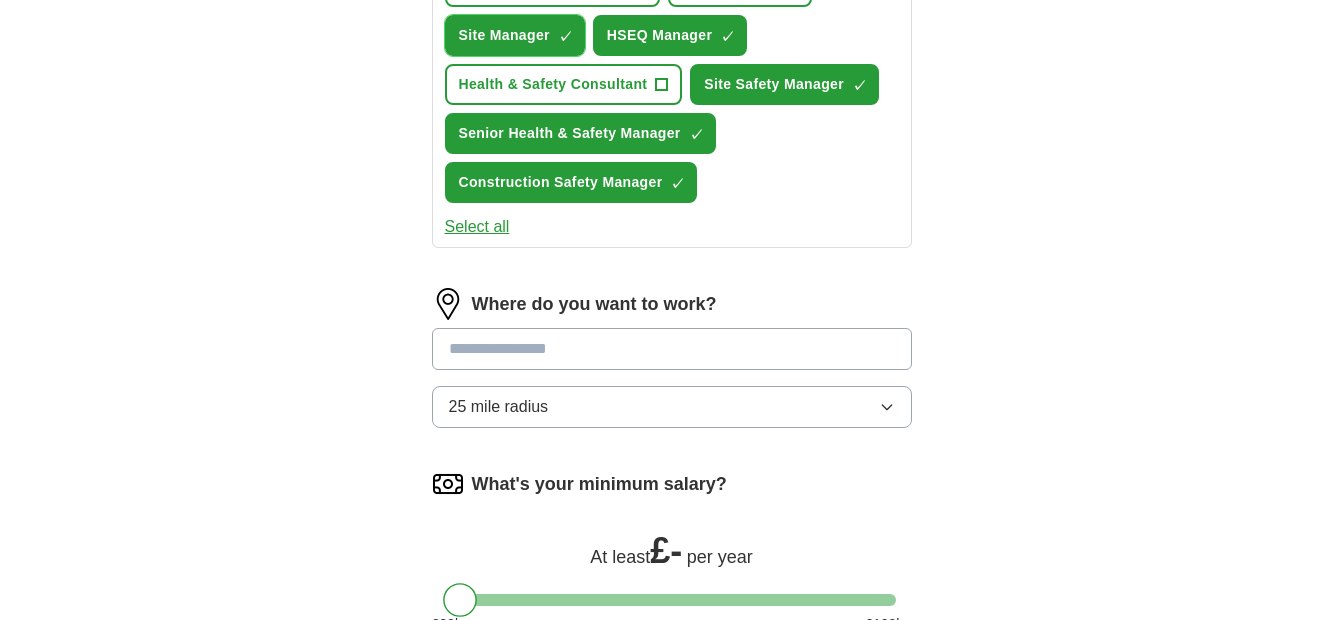 scroll, scrollTop: 900, scrollLeft: 0, axis: vertical 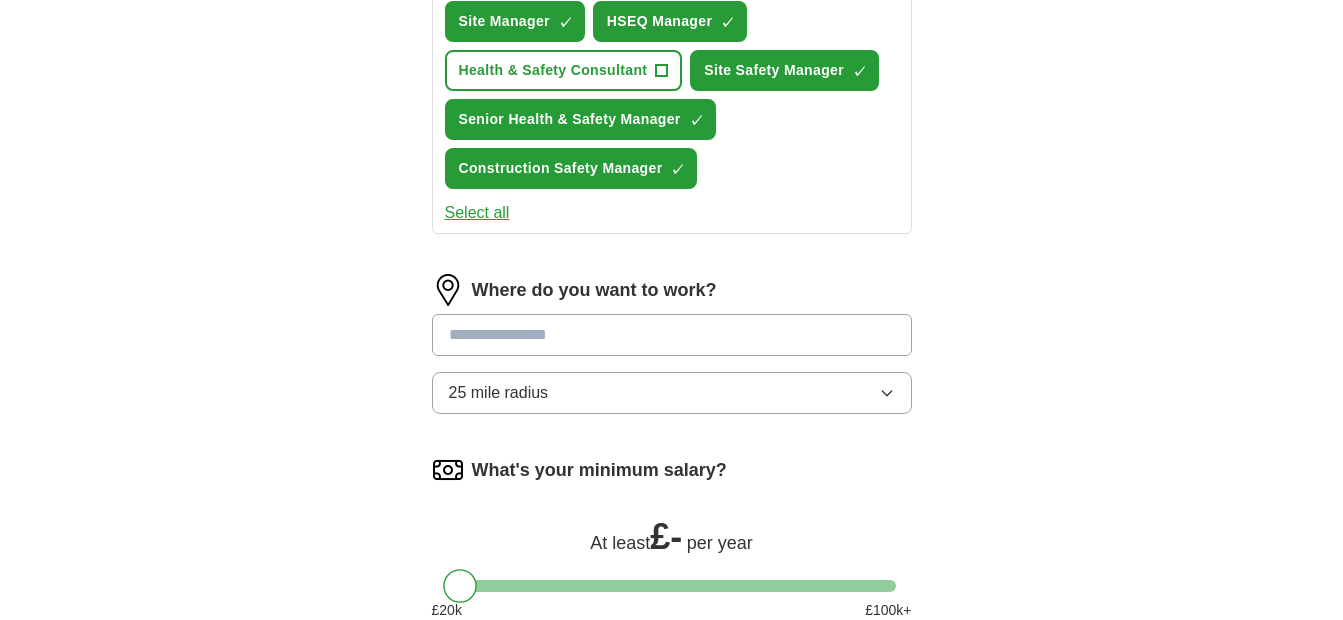 click on "25 mile radius" at bounding box center [672, 393] 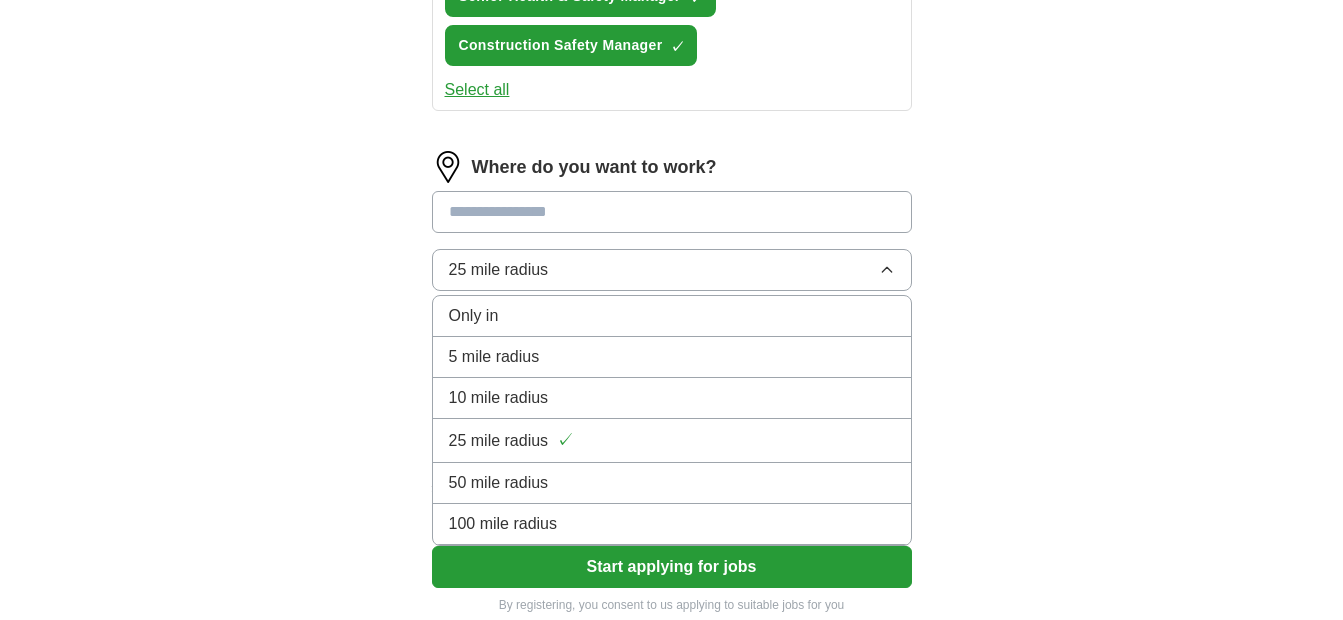 scroll, scrollTop: 1067, scrollLeft: 0, axis: vertical 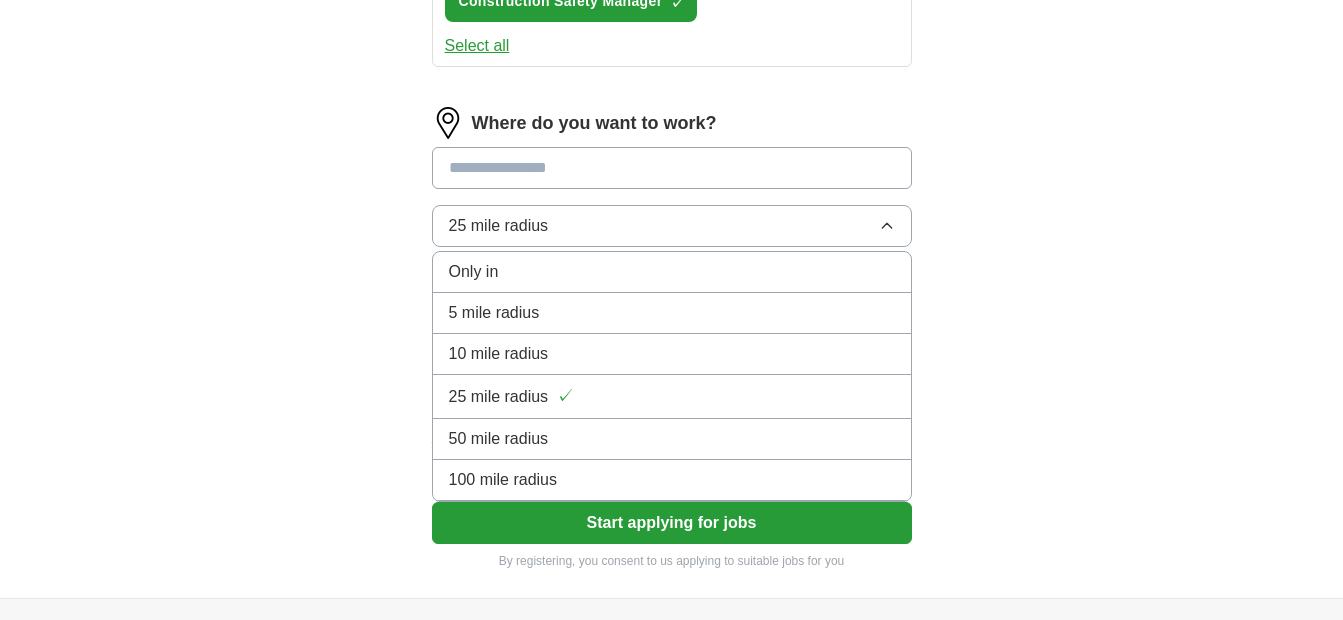 click on "100 mile radius" at bounding box center [672, 480] 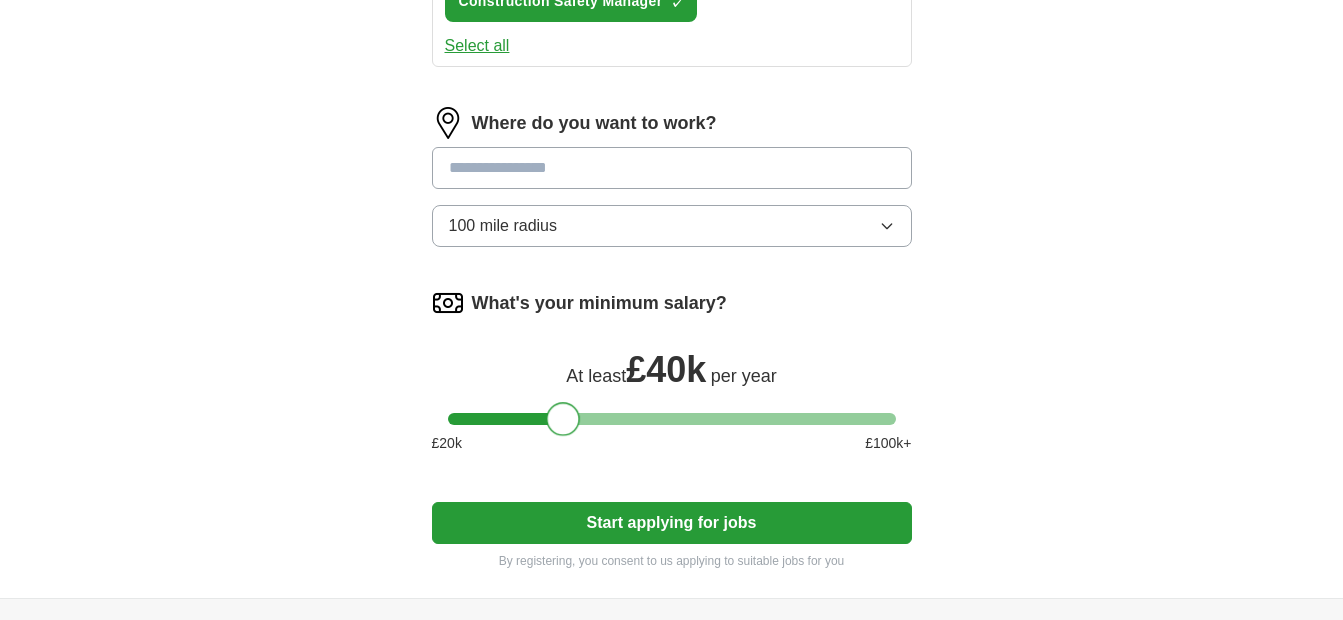 drag, startPoint x: 464, startPoint y: 421, endPoint x: 560, endPoint y: 437, distance: 97.3242 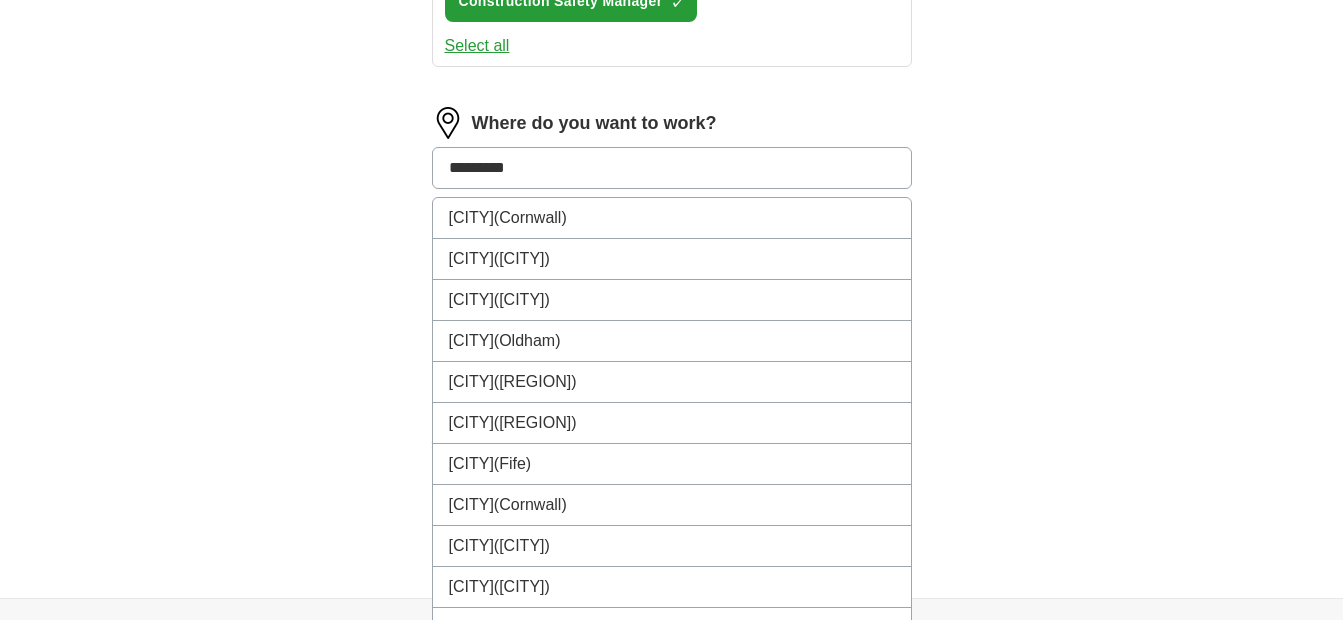 type on "**********" 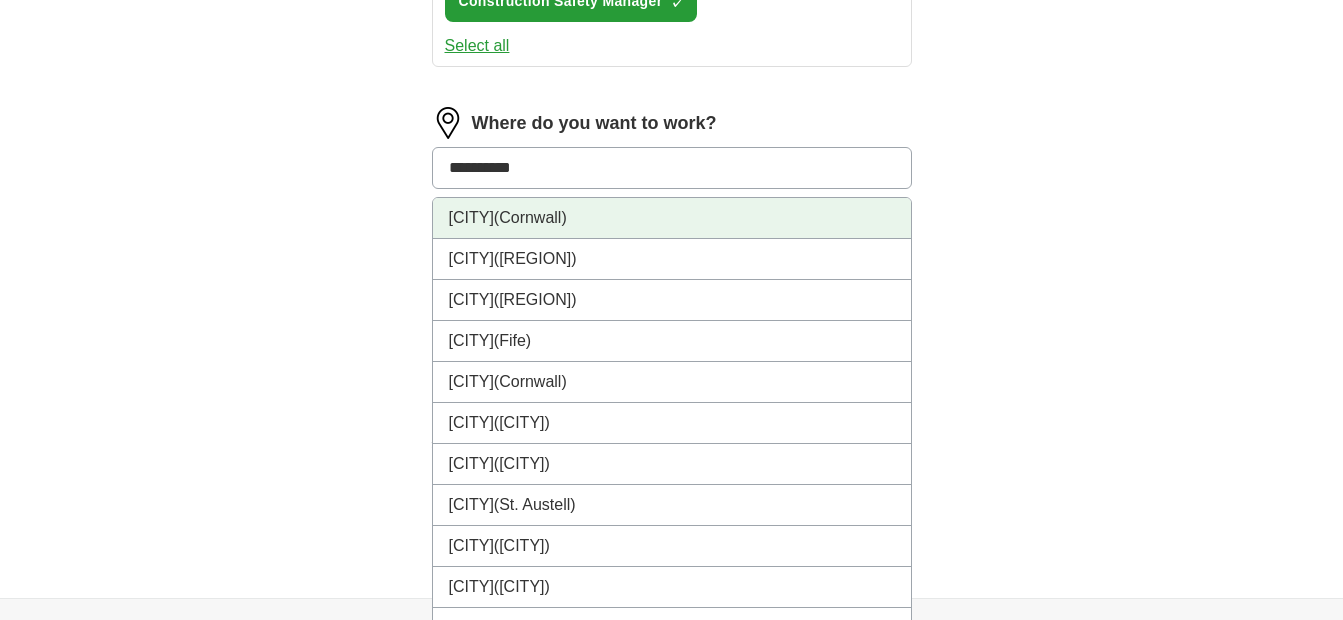 click on "[CITY] ([REGION])" at bounding box center (672, 218) 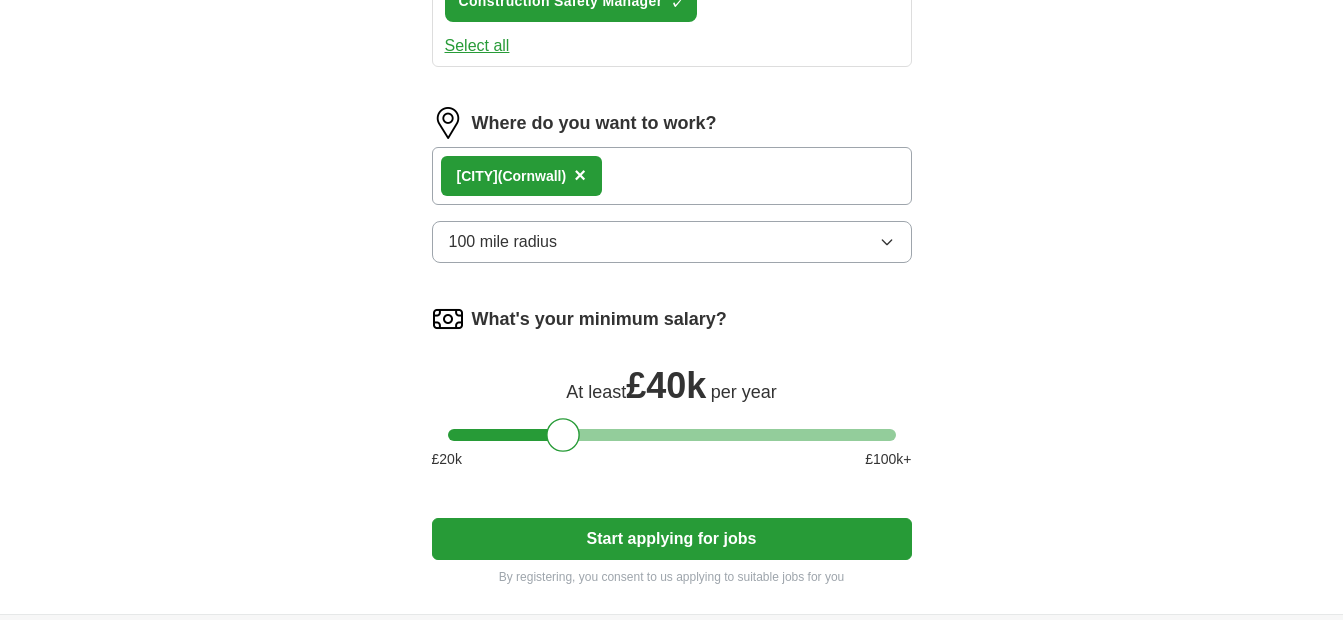 click on "Start applying for jobs" at bounding box center [672, 539] 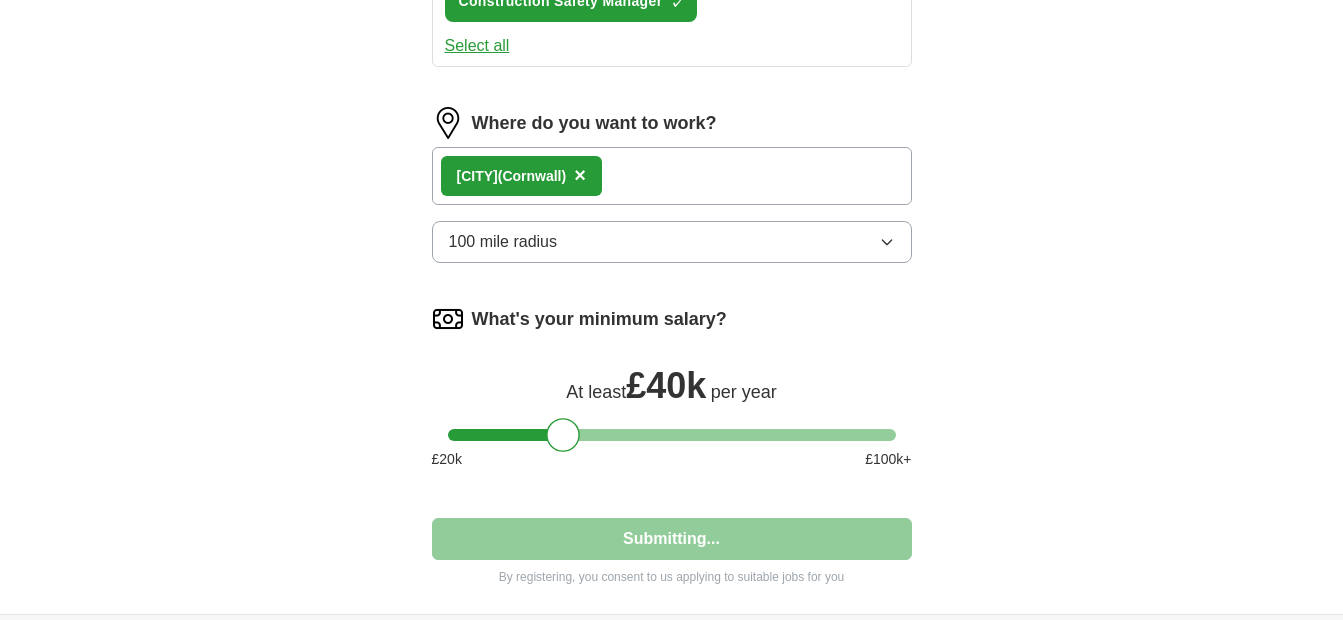 select on "**" 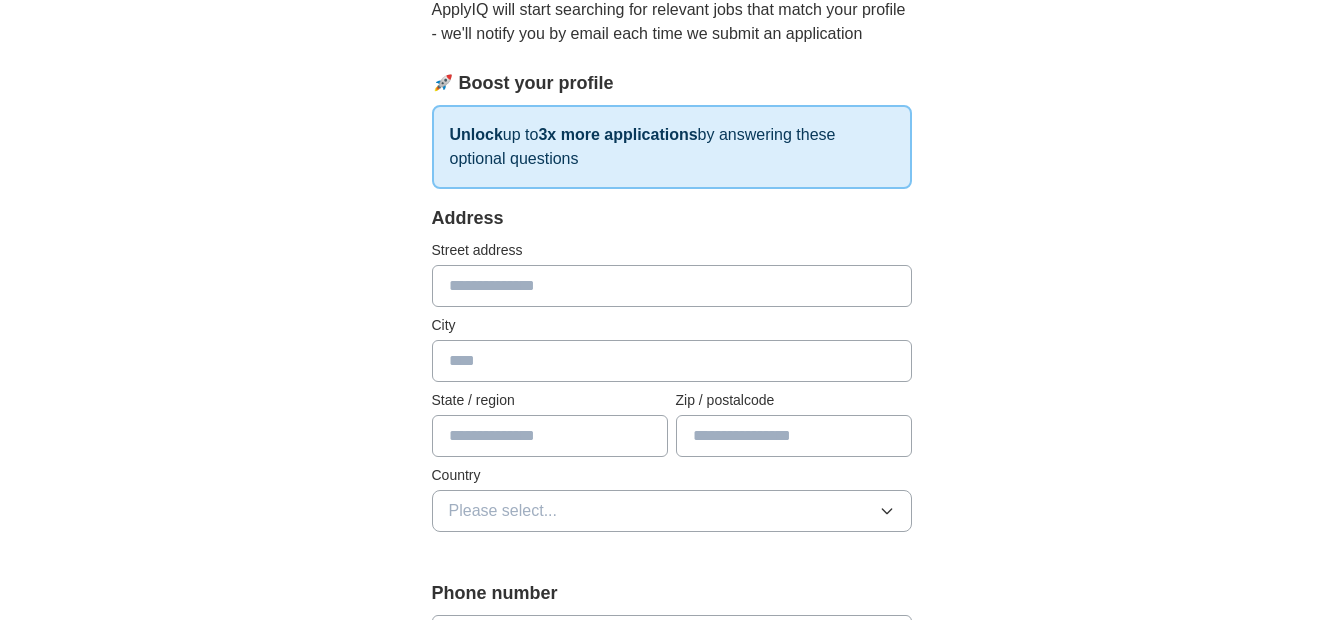 scroll, scrollTop: 233, scrollLeft: 0, axis: vertical 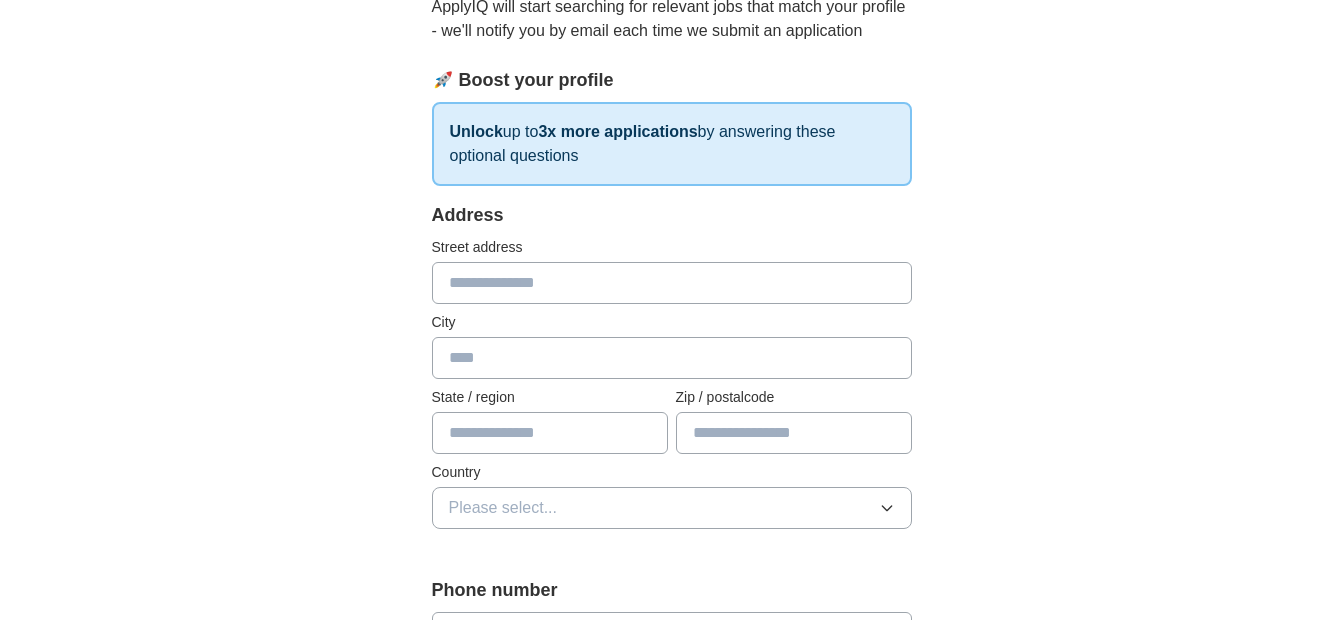 drag, startPoint x: 653, startPoint y: 274, endPoint x: 636, endPoint y: 294, distance: 26.24881 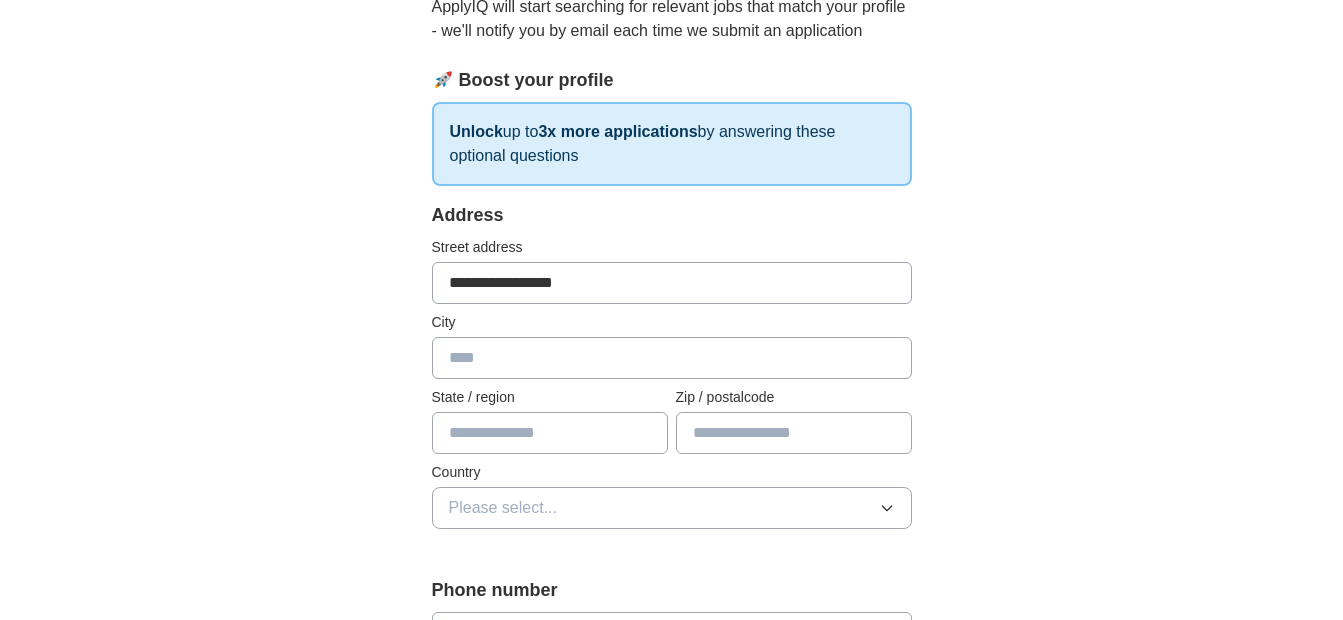 type on "*******" 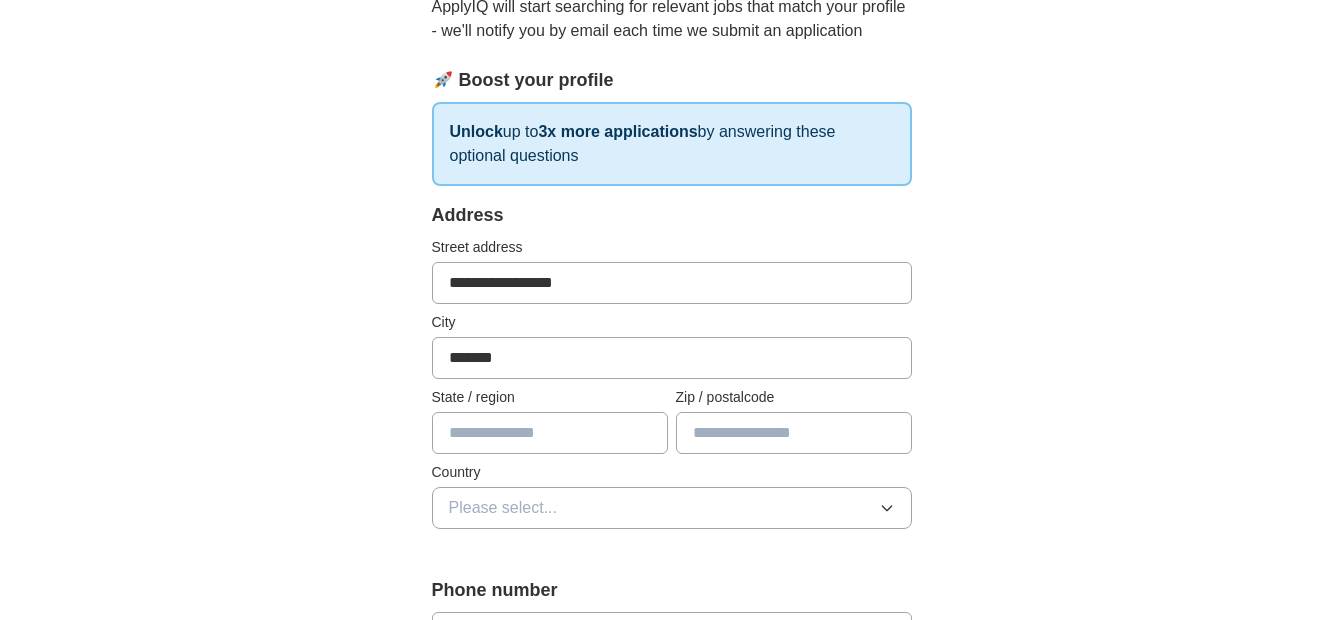 type on "********" 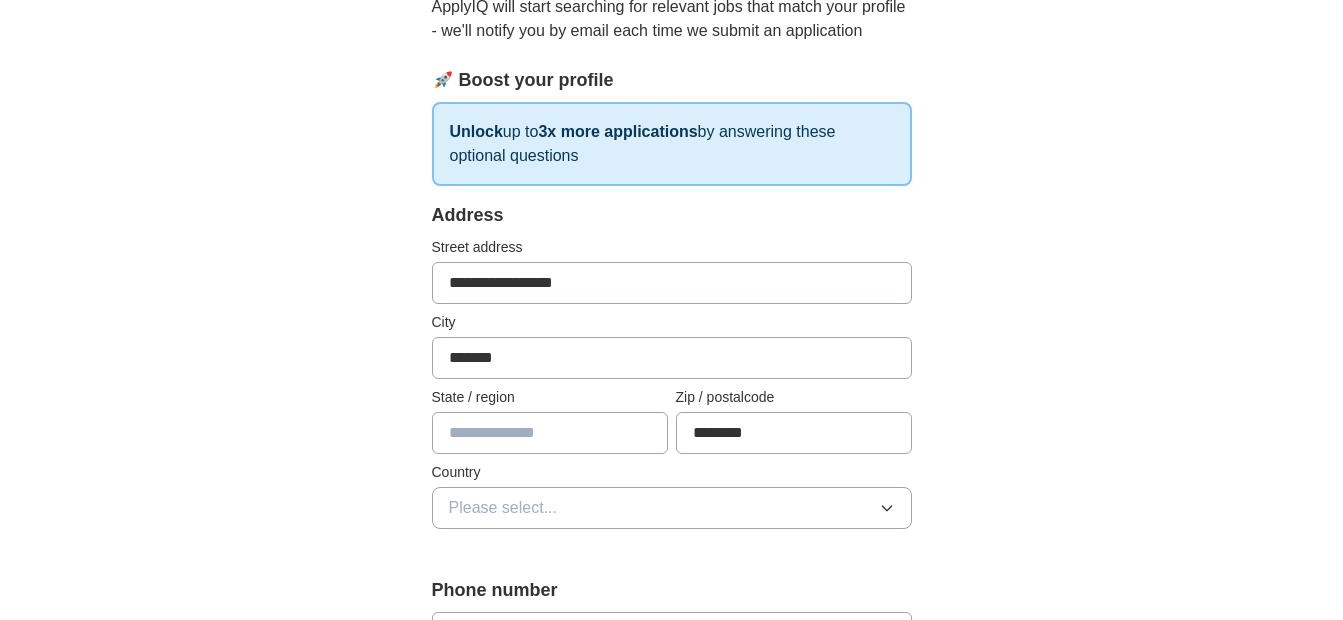 click at bounding box center (550, 433) 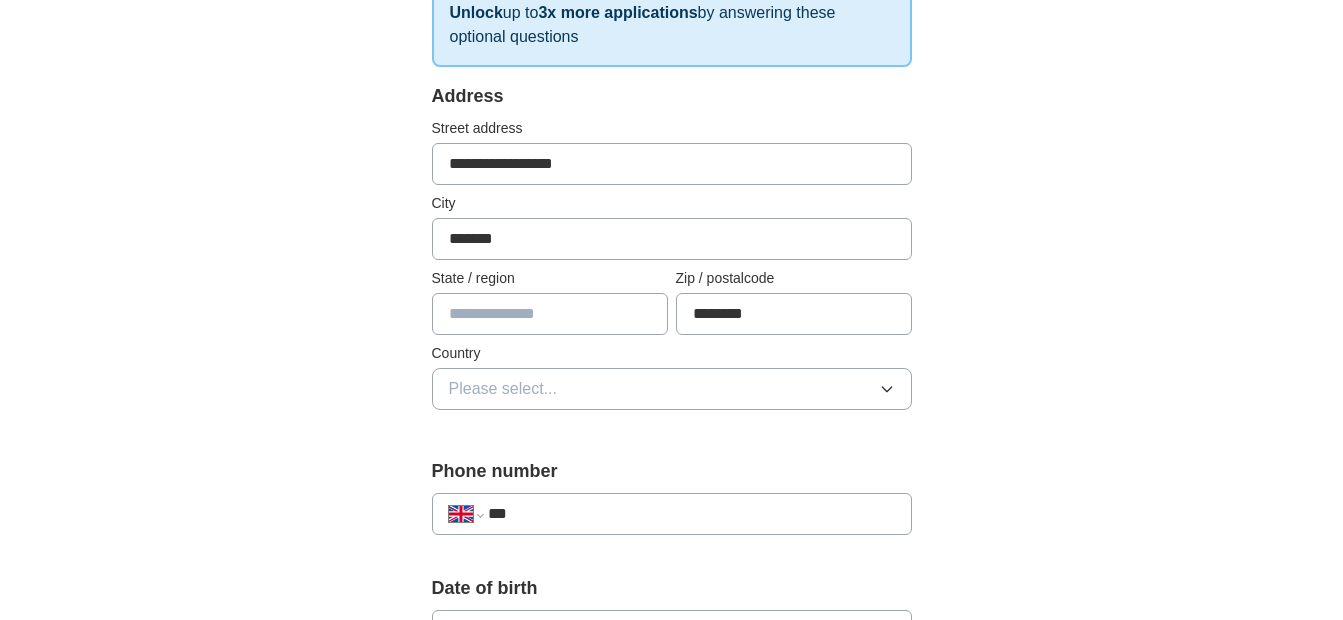 scroll, scrollTop: 367, scrollLeft: 0, axis: vertical 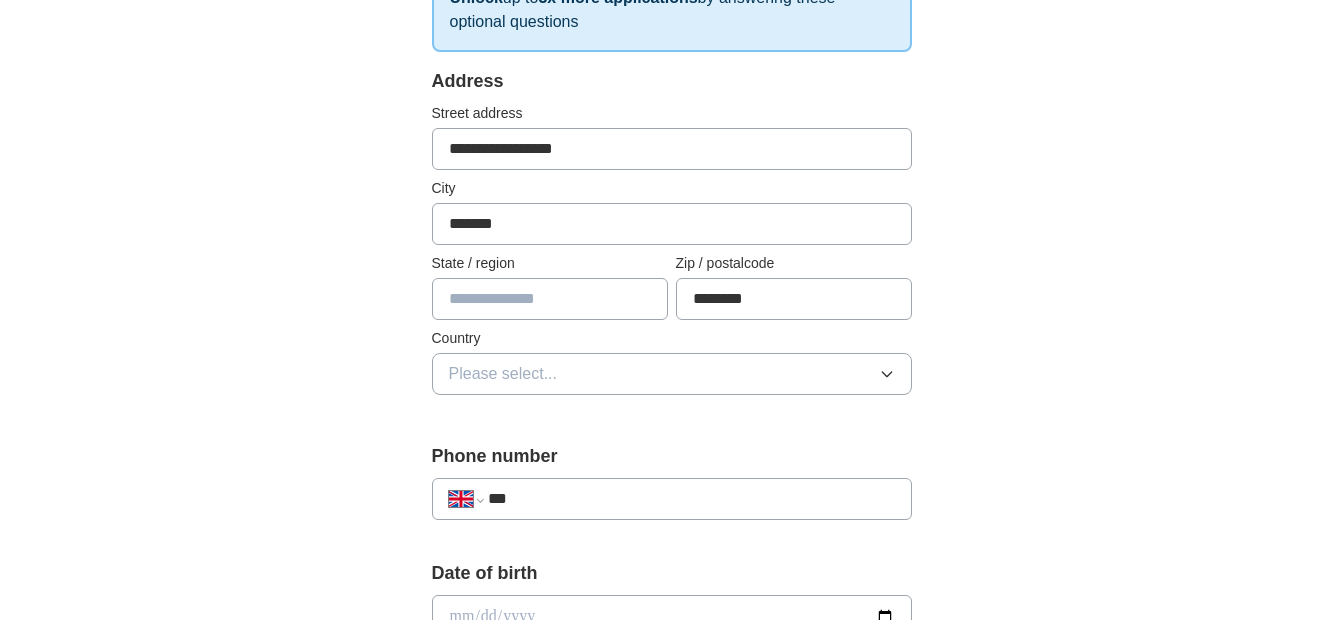 click on "Please select..." at bounding box center (503, 374) 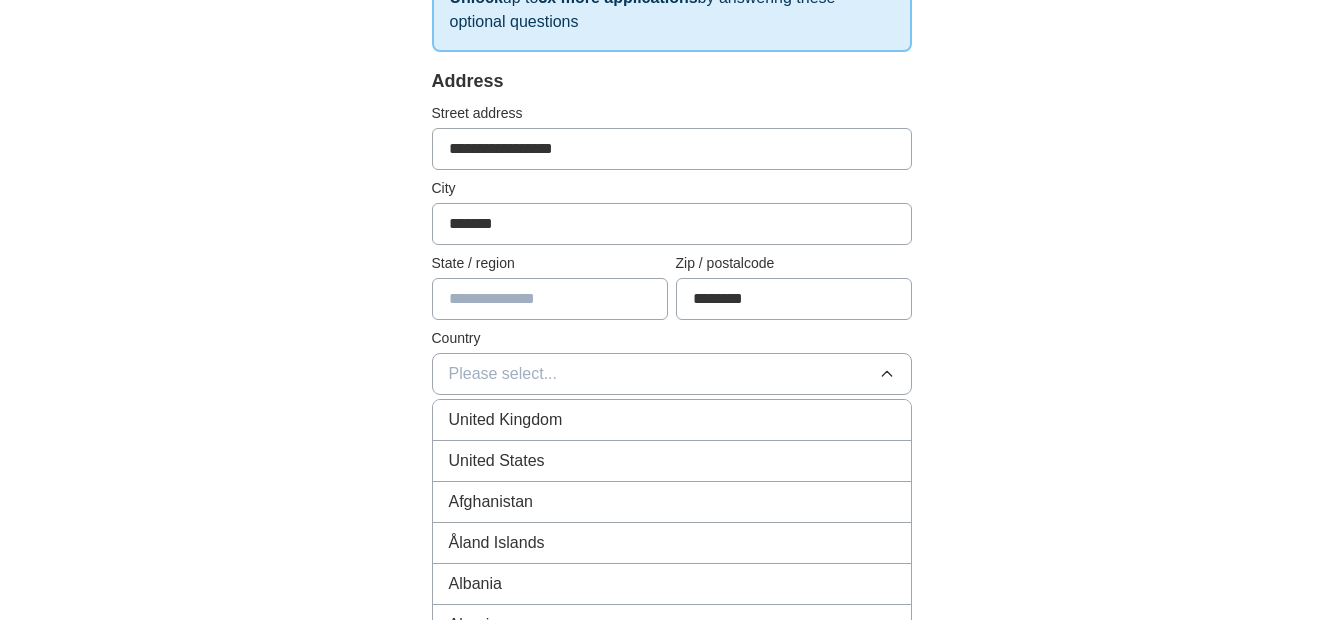 drag, startPoint x: 546, startPoint y: 425, endPoint x: 553, endPoint y: 404, distance: 22.135944 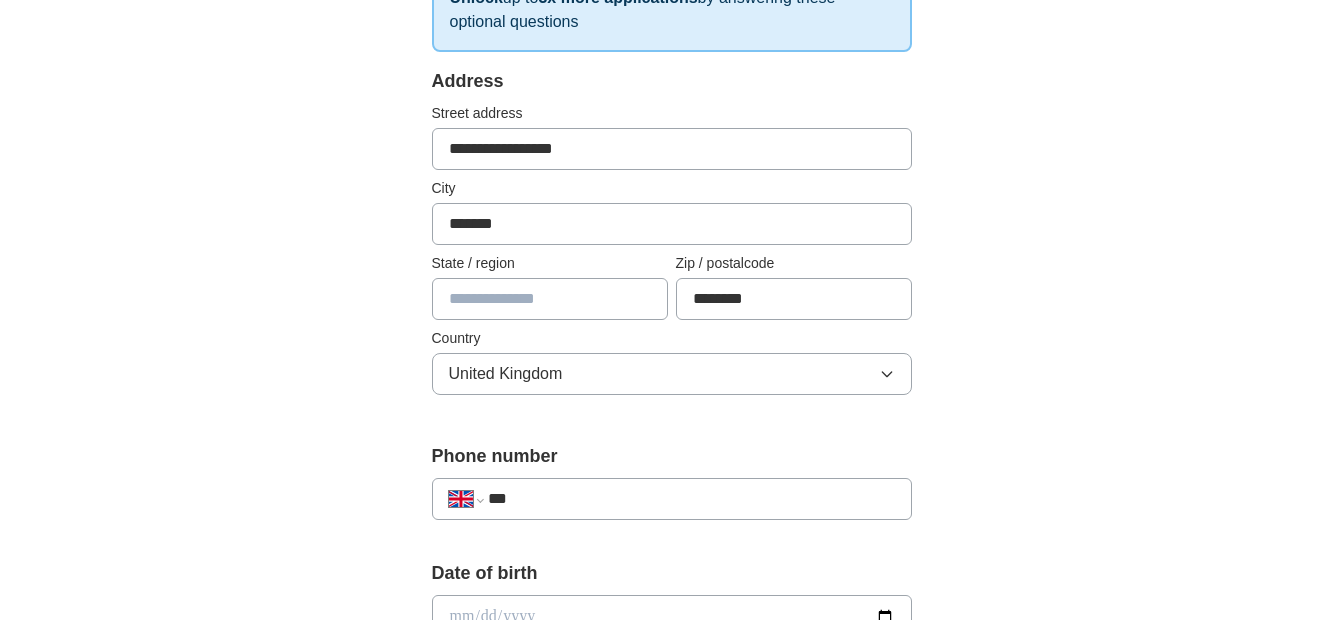 click at bounding box center [550, 299] 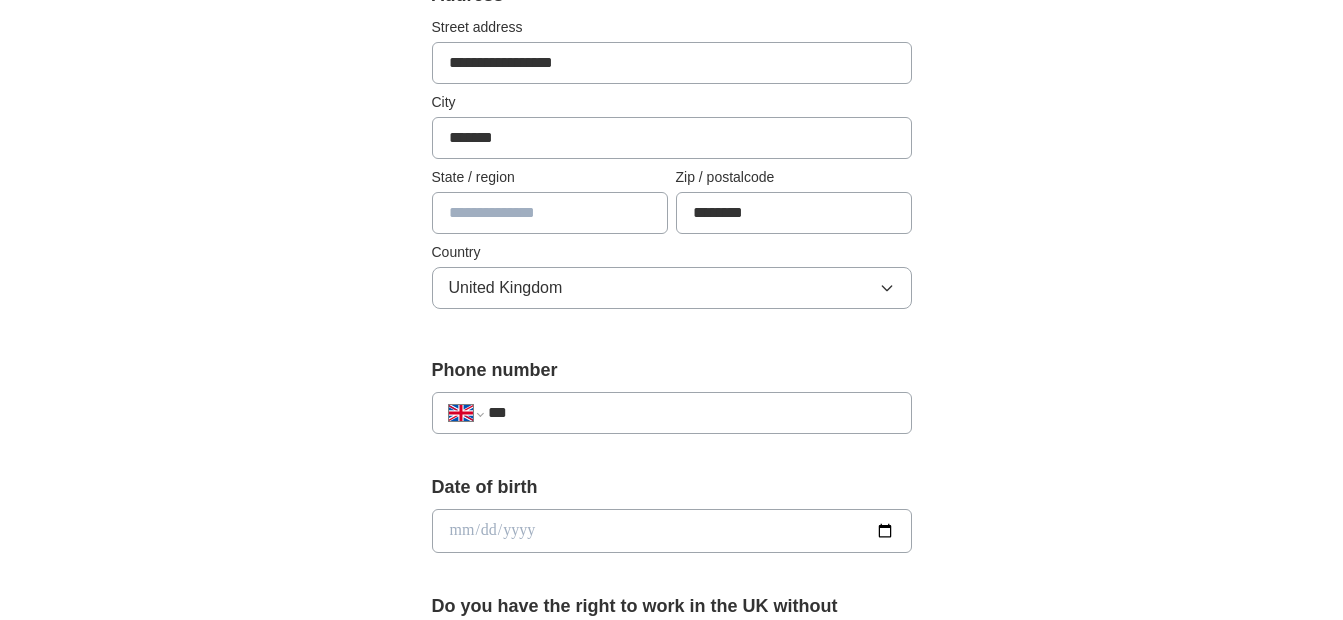 scroll, scrollTop: 467, scrollLeft: 0, axis: vertical 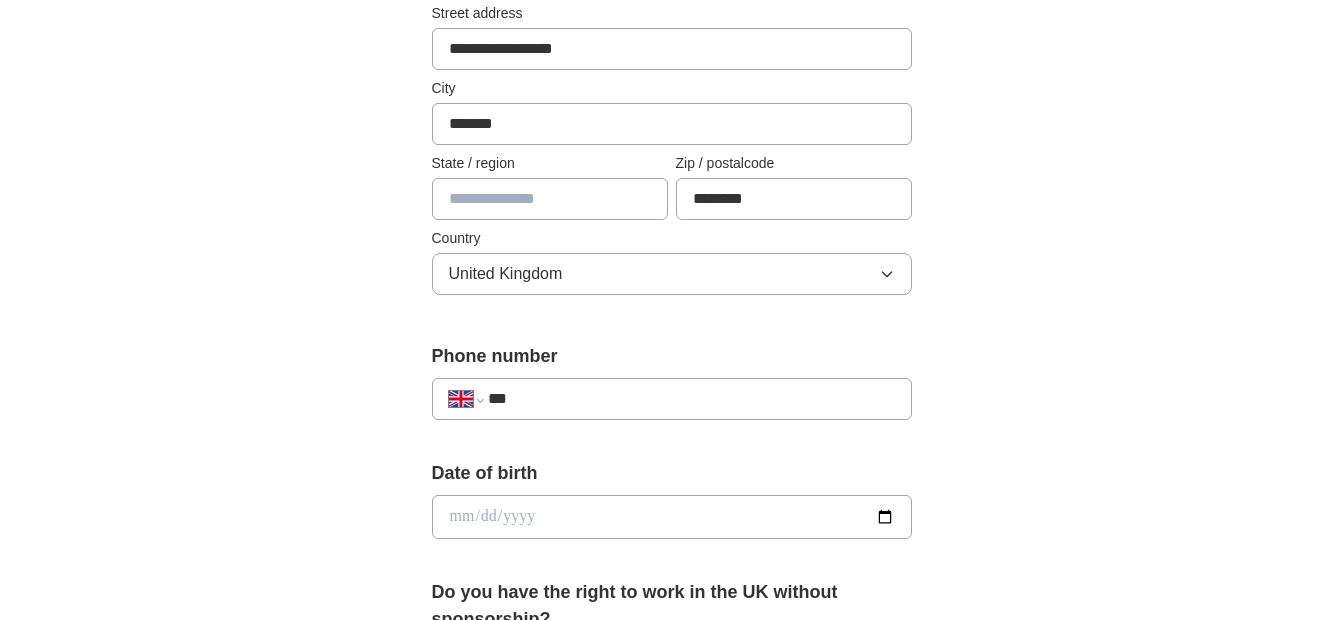 click on "***" at bounding box center (691, 399) 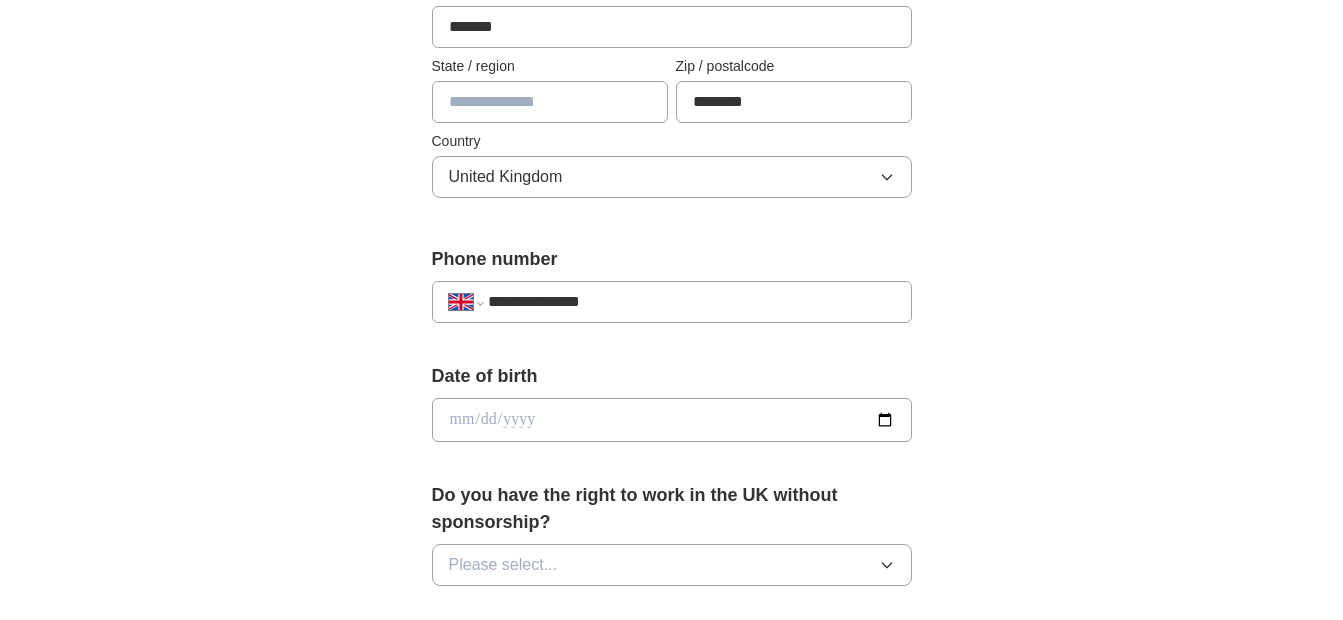 scroll, scrollTop: 600, scrollLeft: 0, axis: vertical 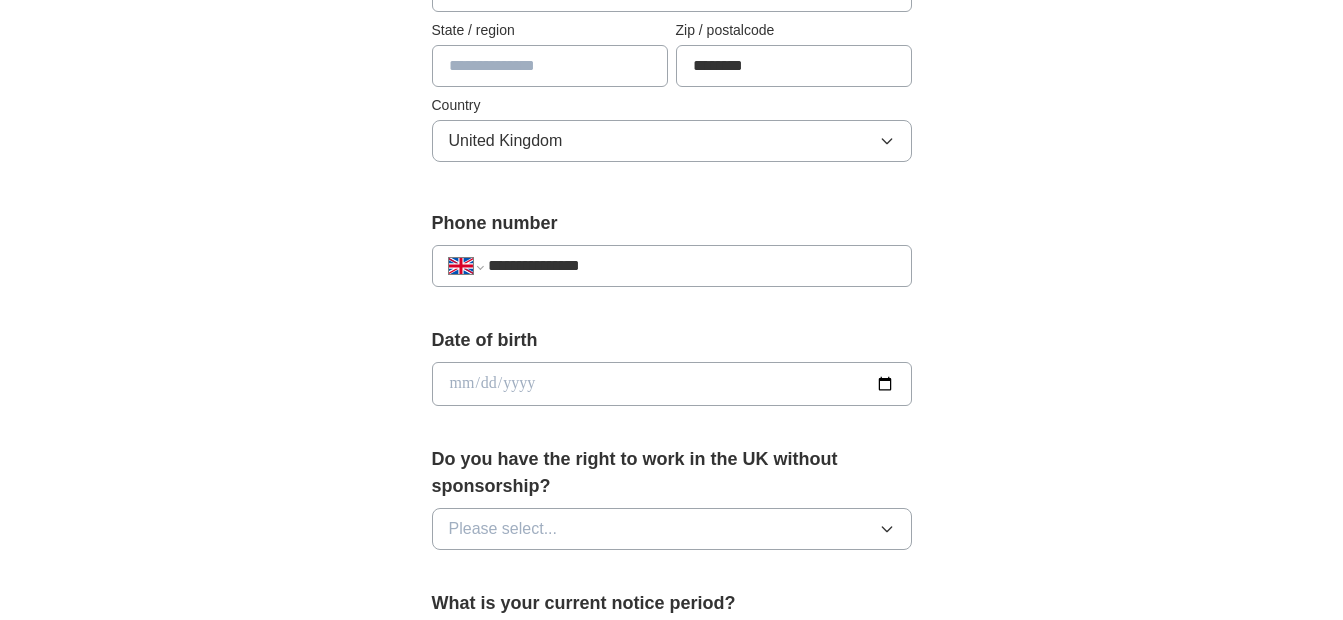 click at bounding box center [672, 384] 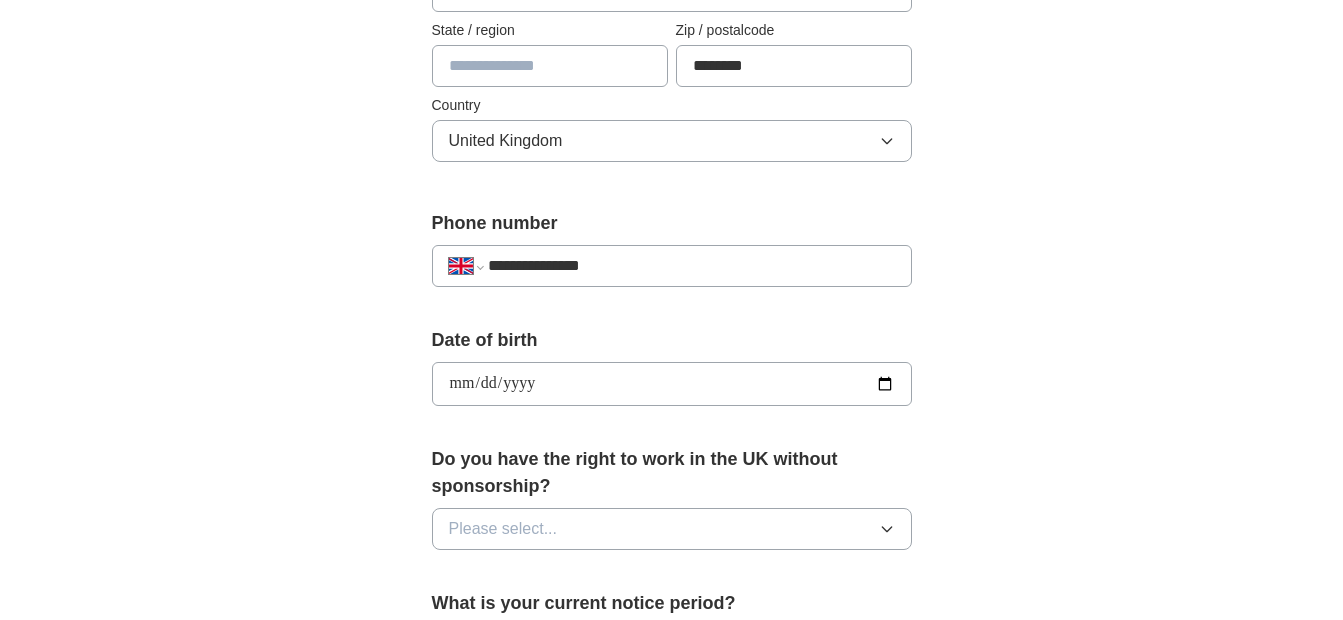 type on "**********" 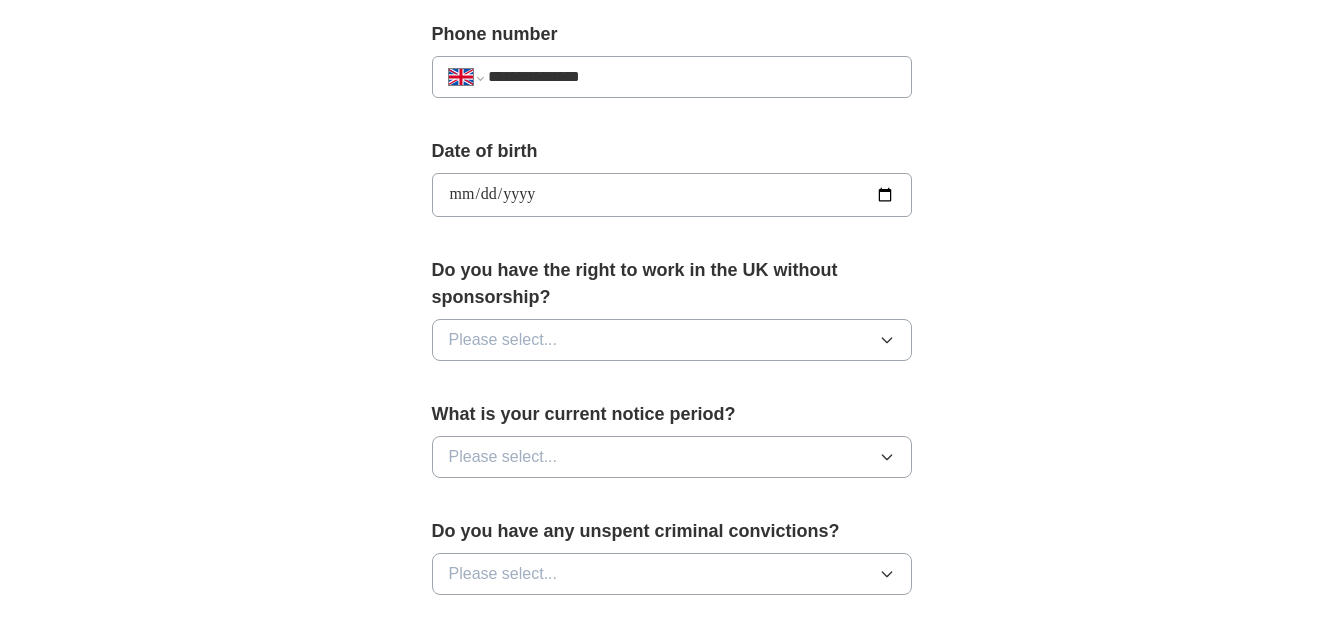 scroll, scrollTop: 800, scrollLeft: 0, axis: vertical 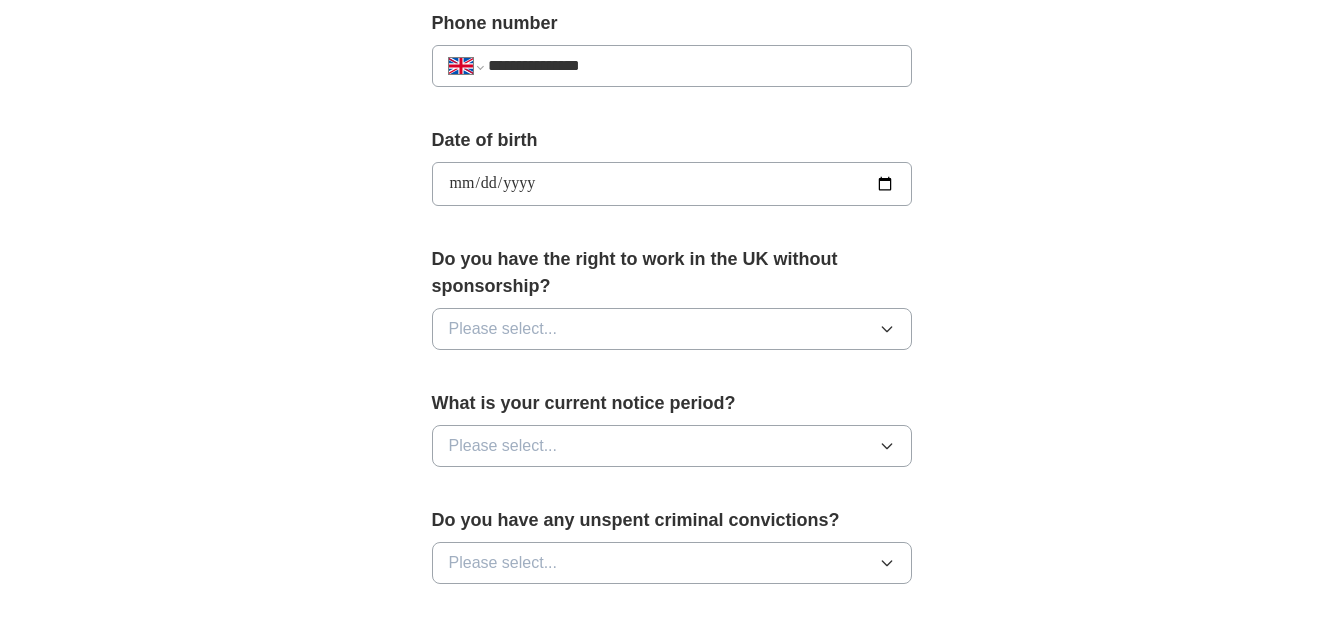 click 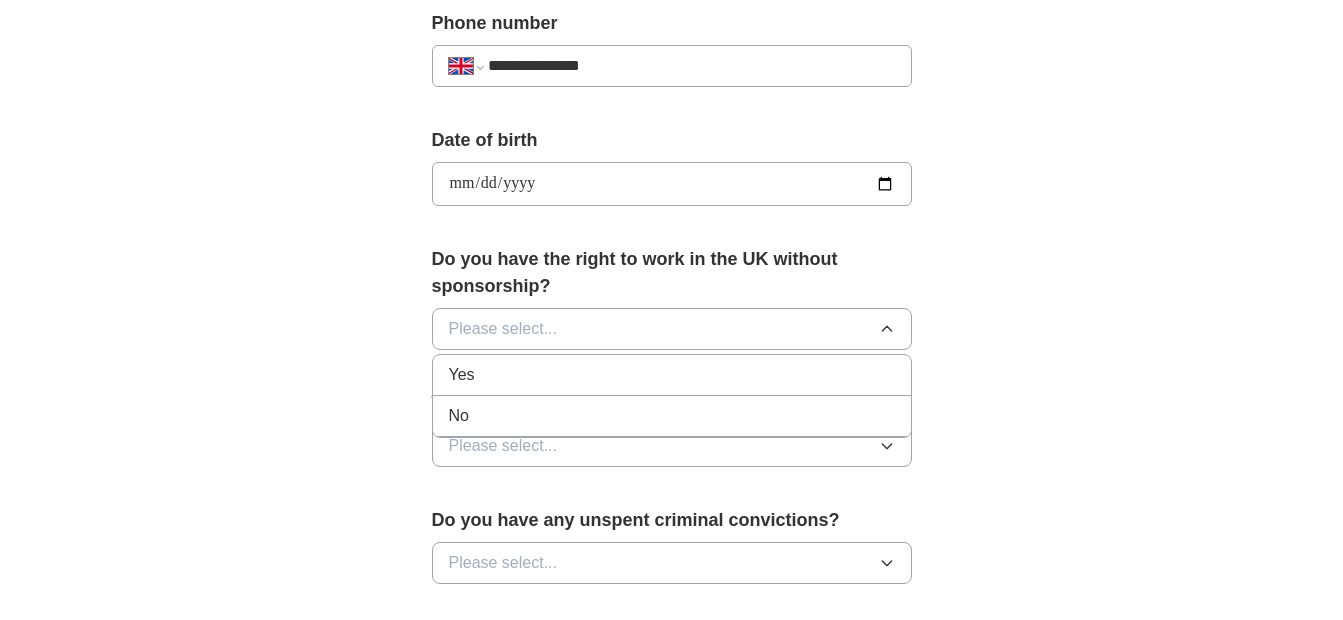 click on "Yes" at bounding box center (672, 375) 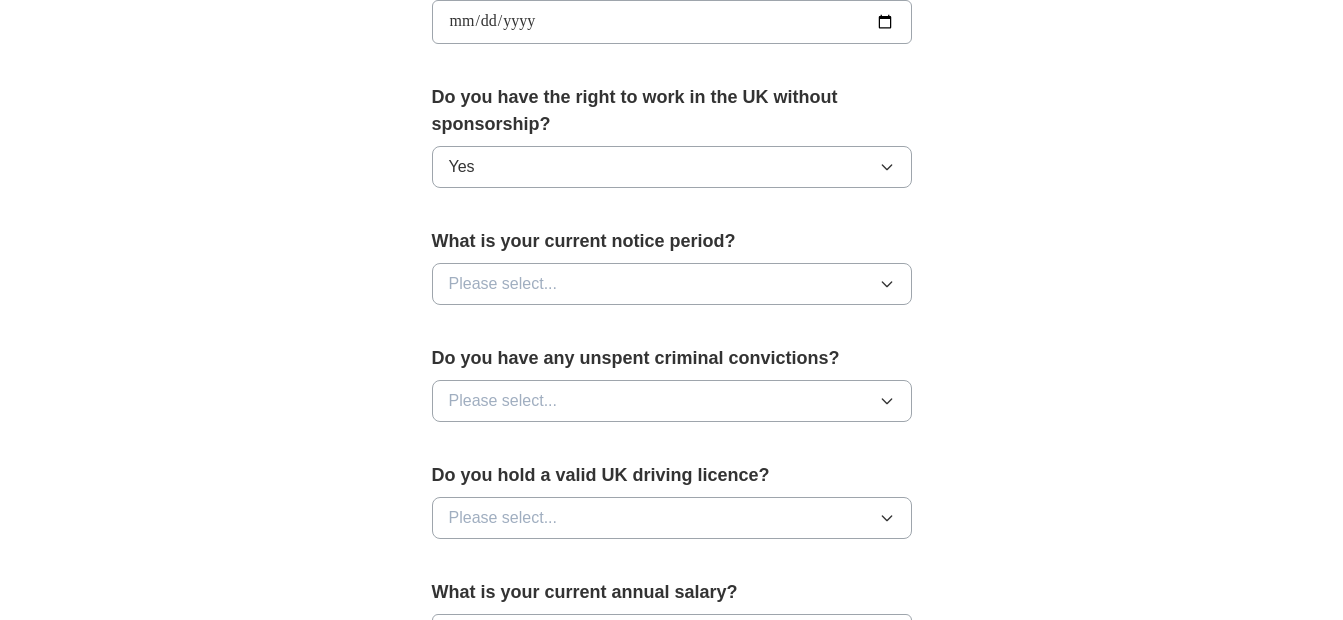 scroll, scrollTop: 967, scrollLeft: 0, axis: vertical 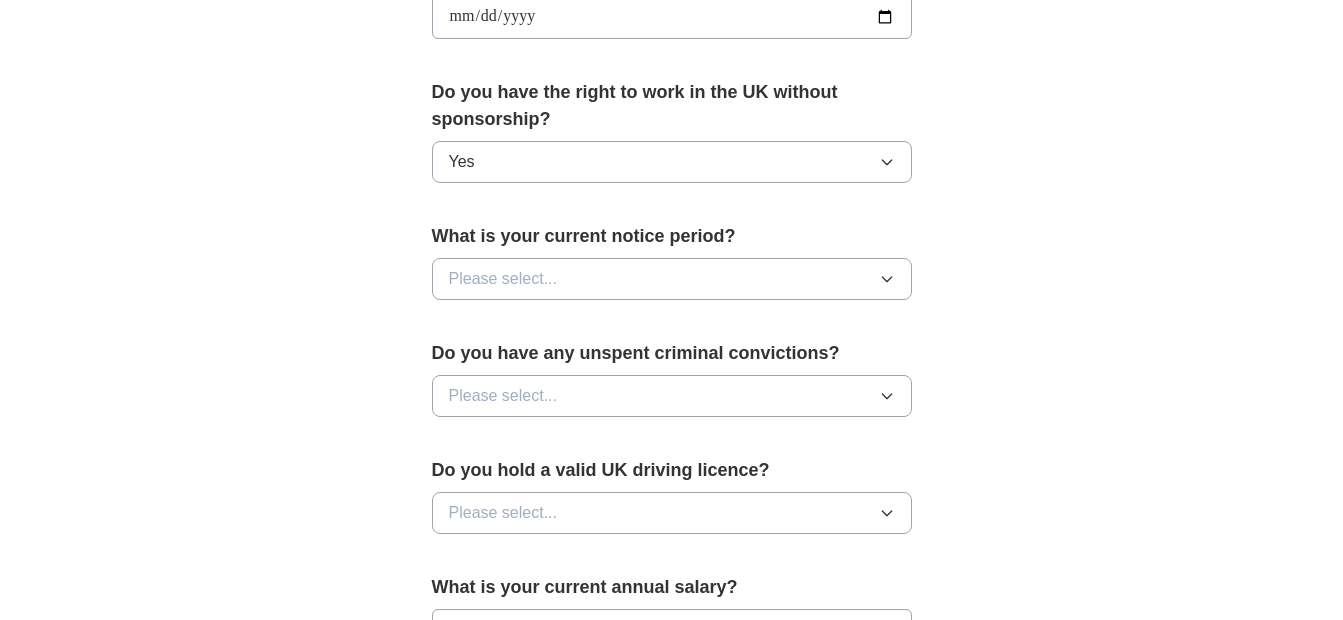 click on "Please select..." at bounding box center [672, 279] 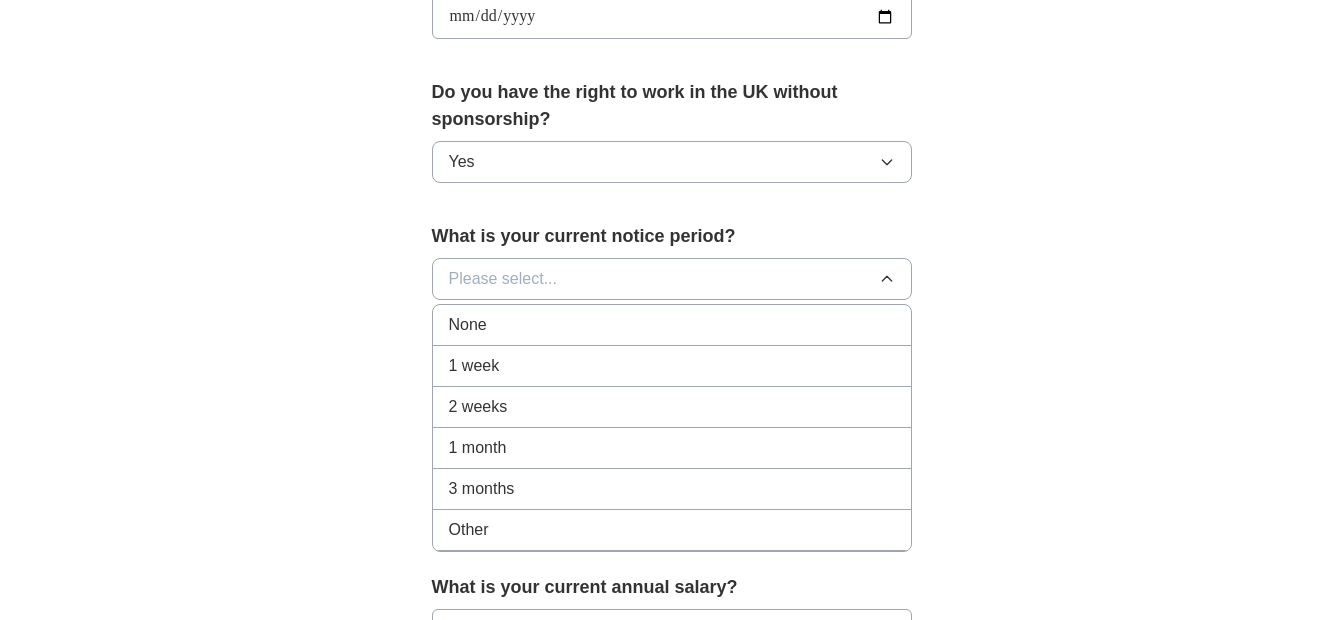 click on "1 week" at bounding box center (672, 366) 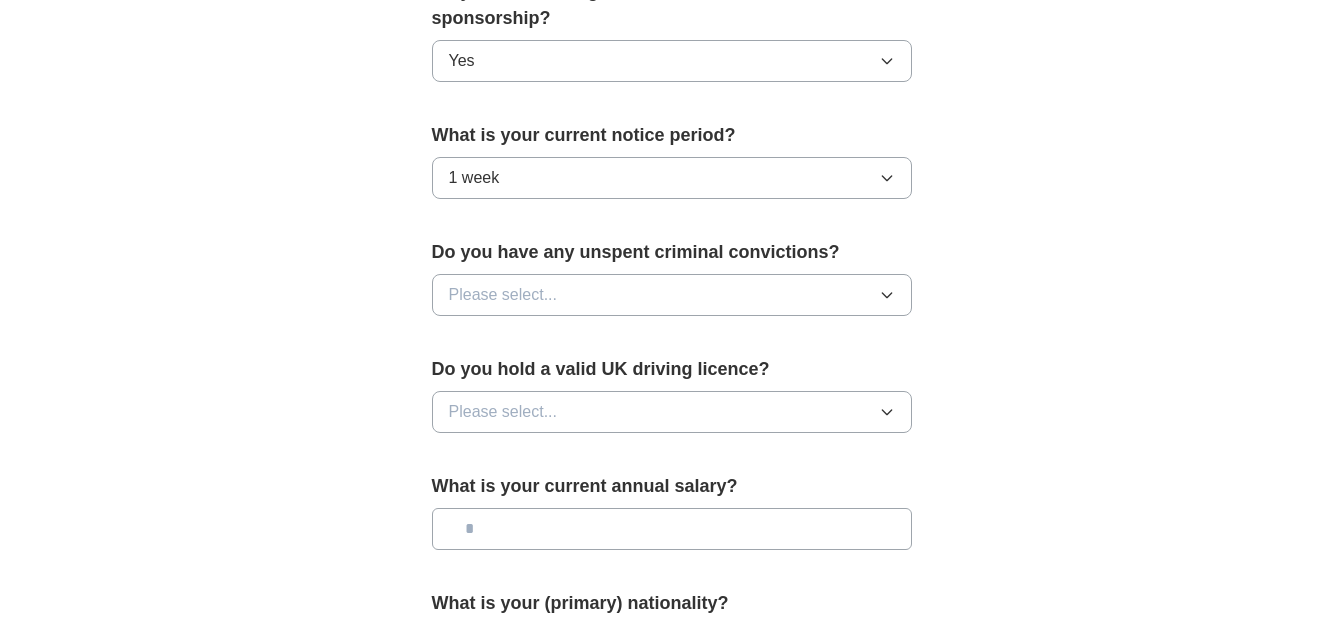 scroll, scrollTop: 1100, scrollLeft: 0, axis: vertical 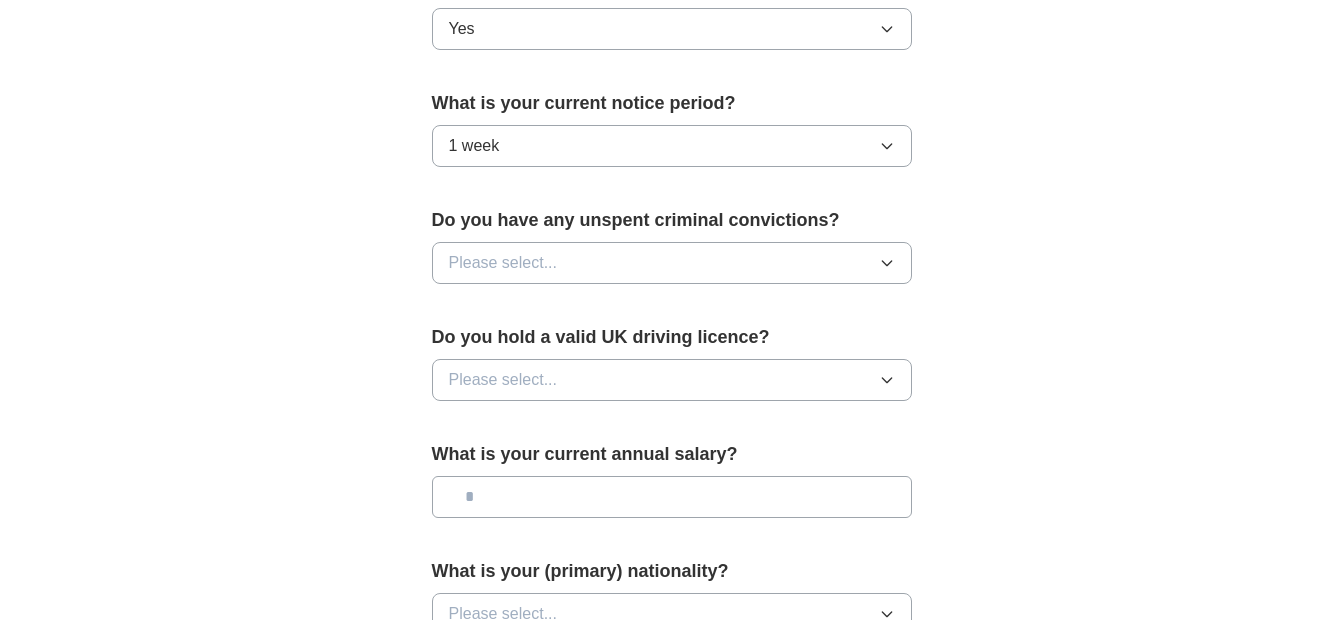 click on "Please select..." at bounding box center [672, 263] 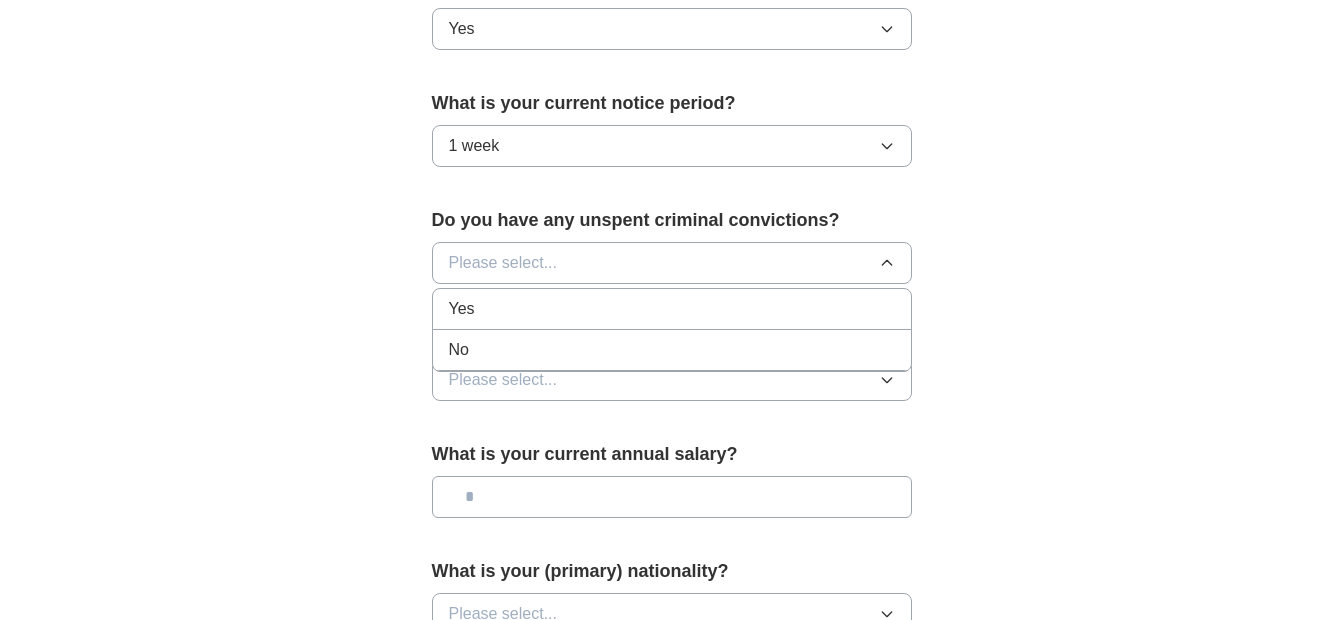 click on "No" at bounding box center (672, 350) 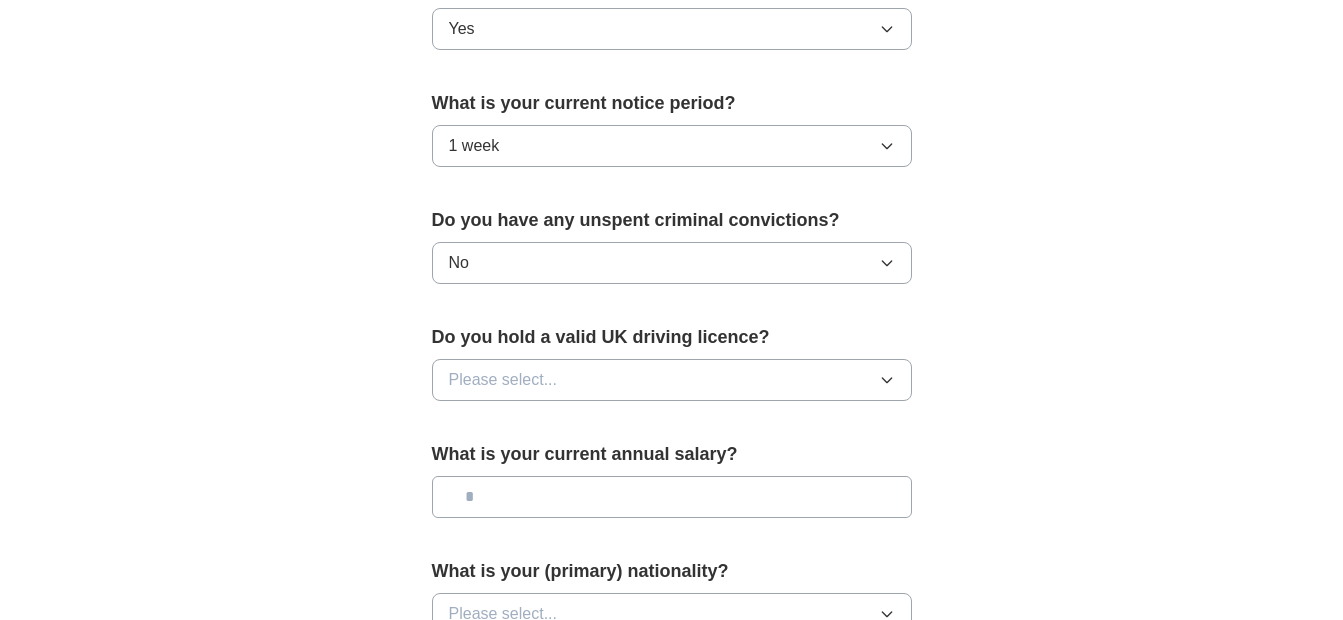 click on "**********" at bounding box center [672, -142] 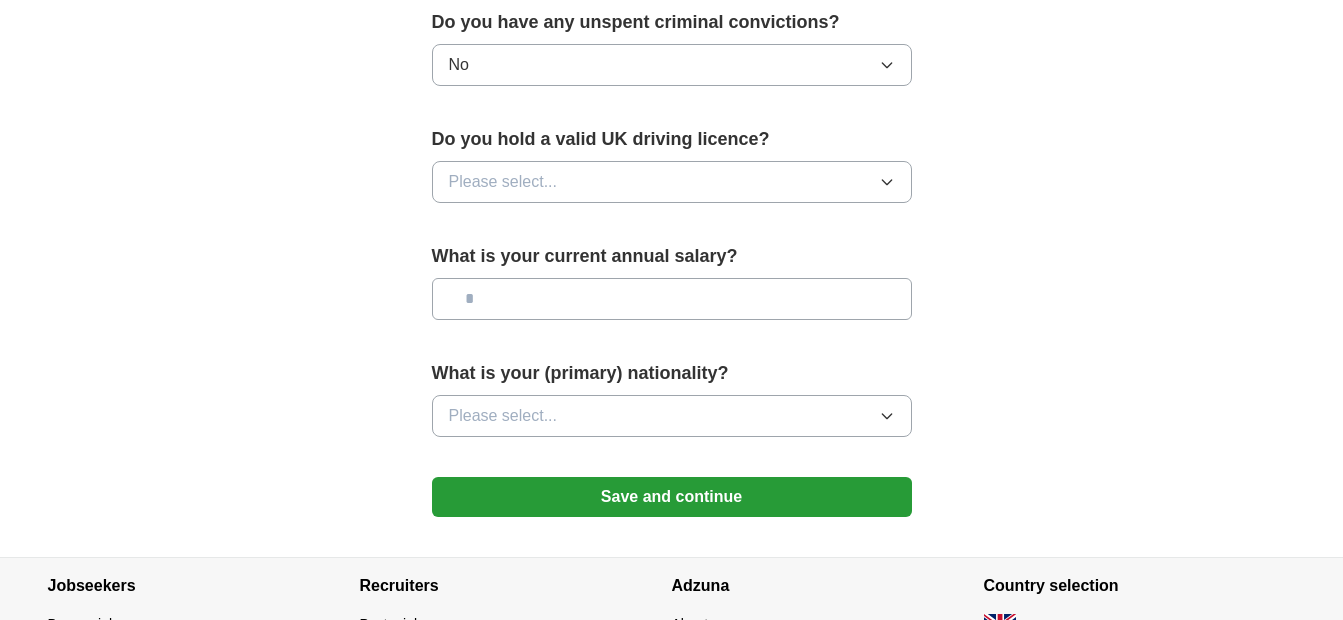 scroll, scrollTop: 1300, scrollLeft: 0, axis: vertical 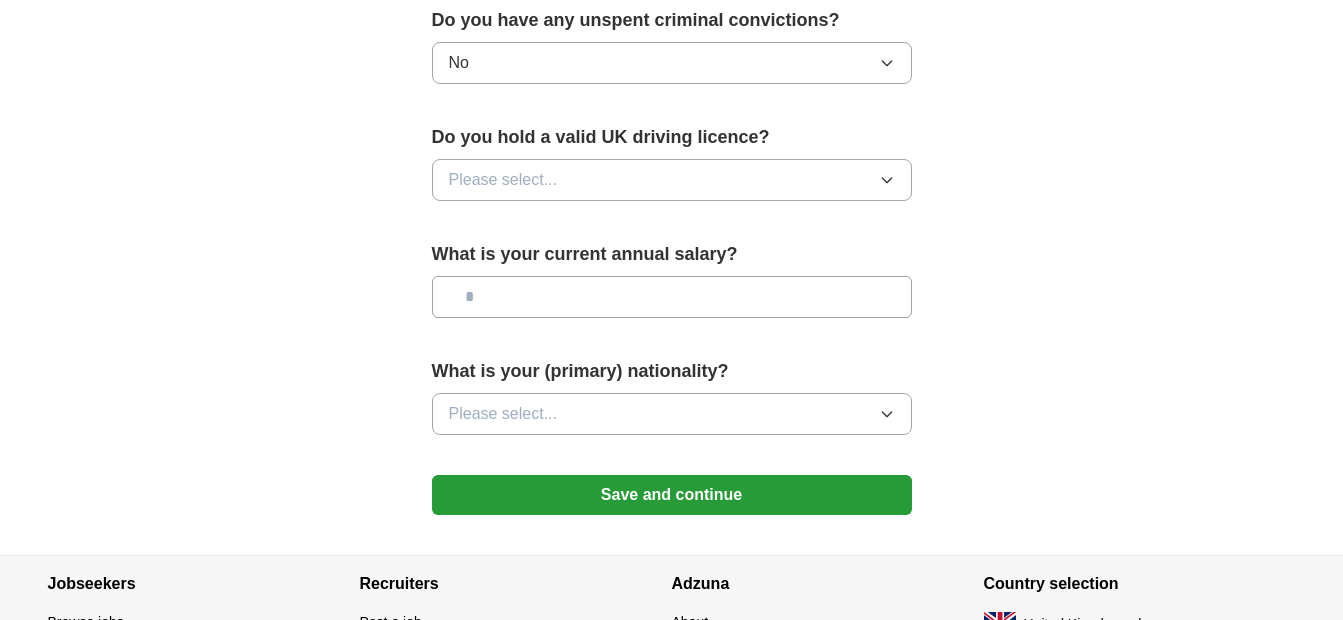click on "Please select..." at bounding box center [672, 180] 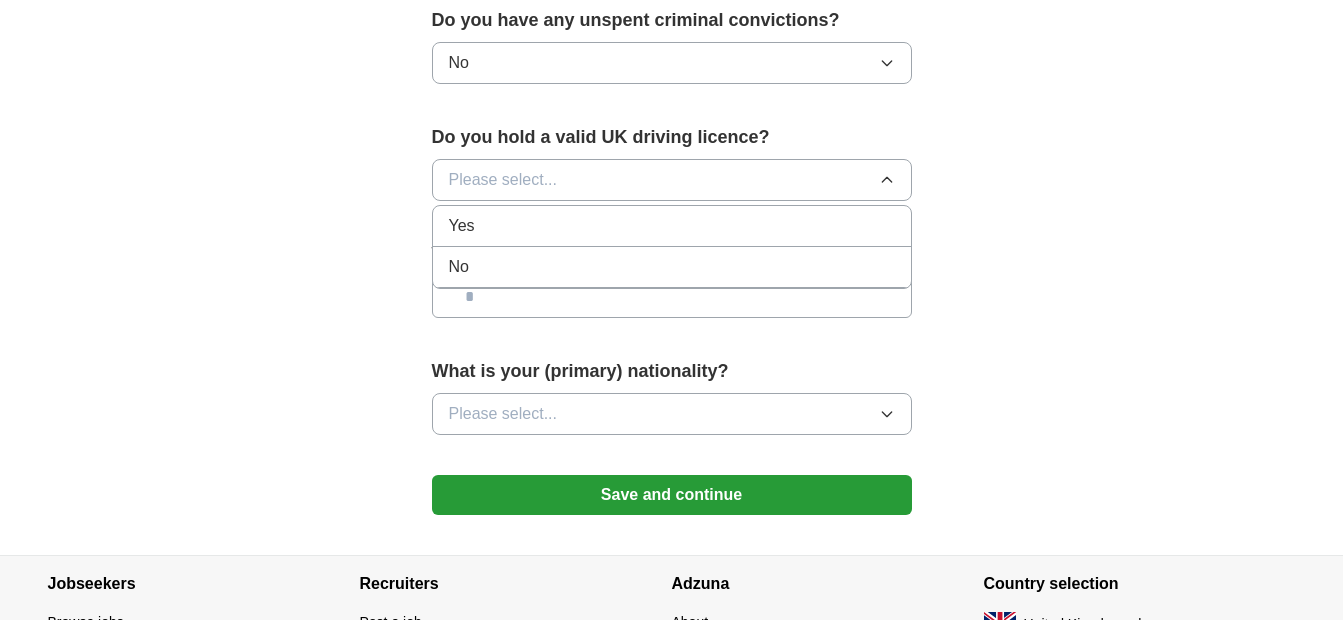 click on "Yes" at bounding box center (672, 226) 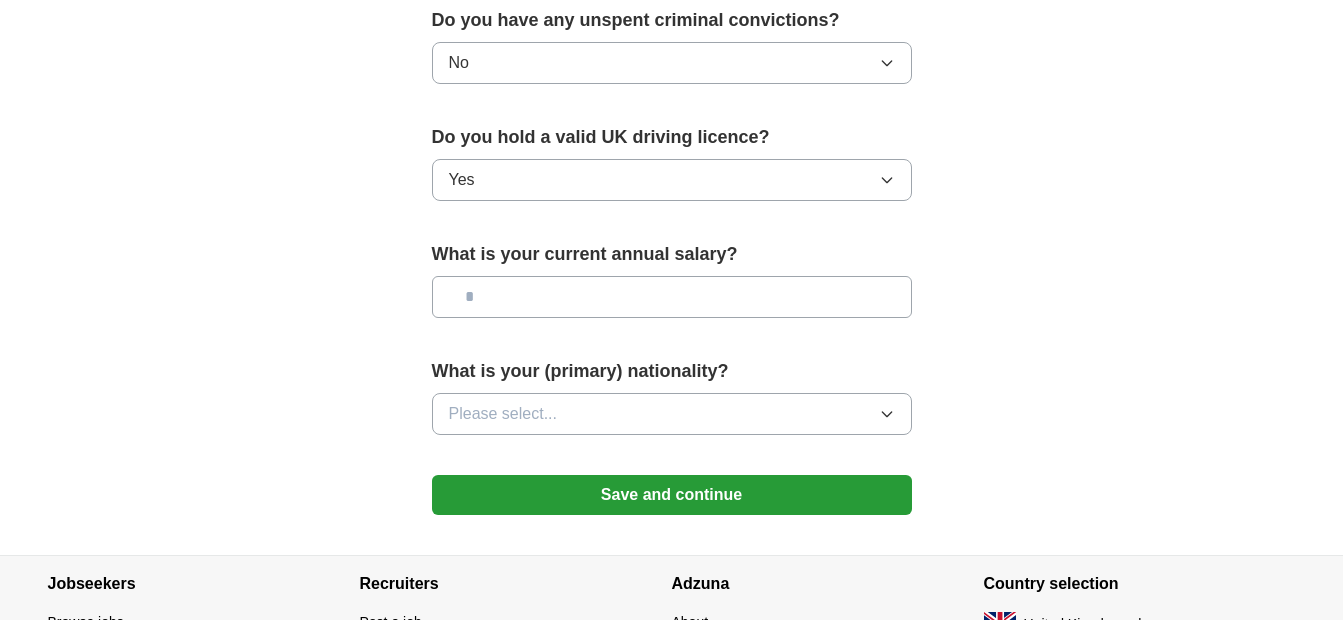 click at bounding box center [672, 297] 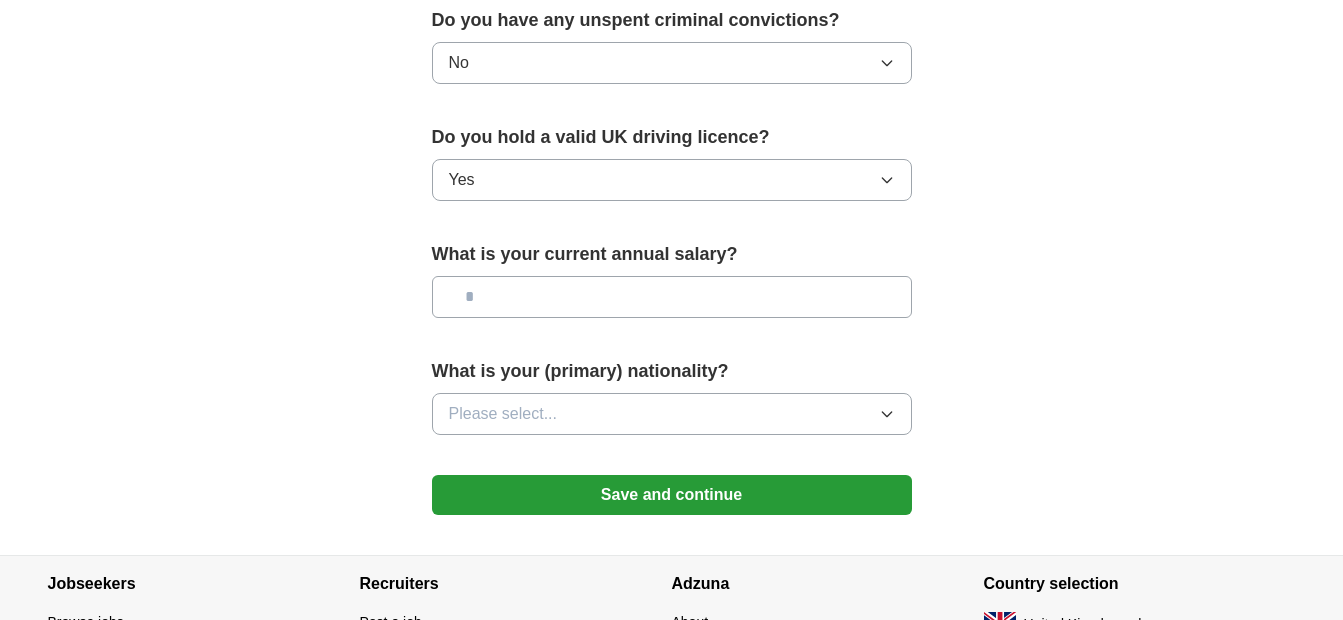 click at bounding box center (672, 297) 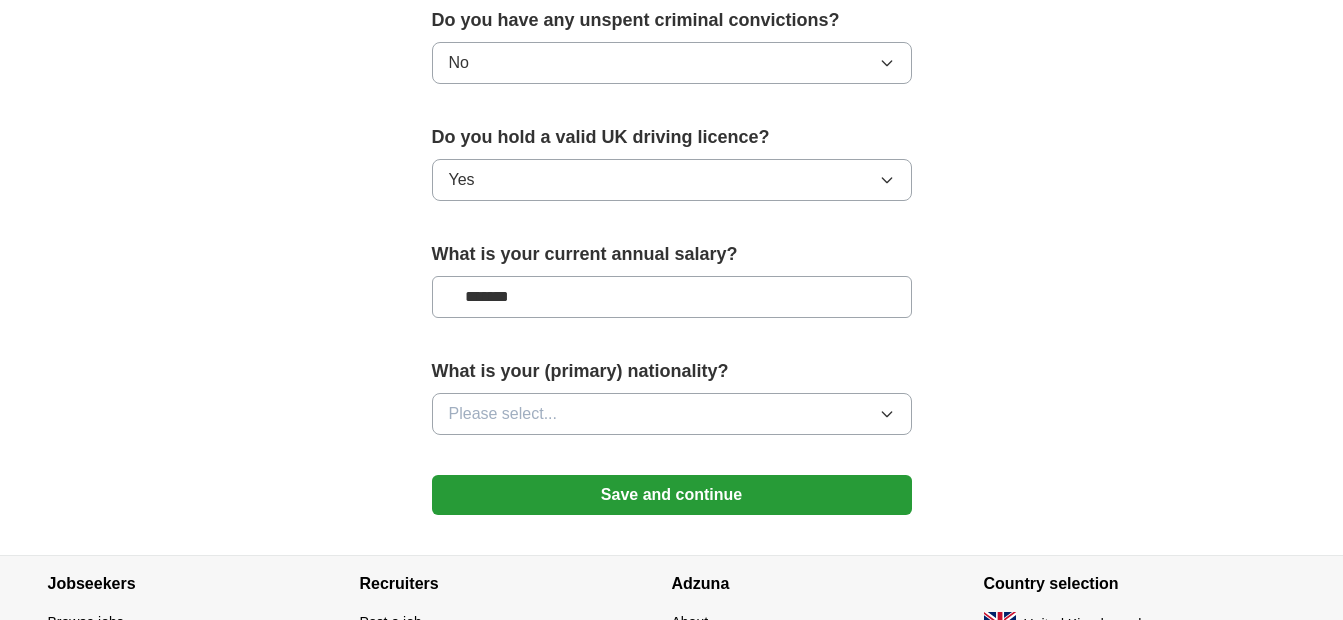type on "*******" 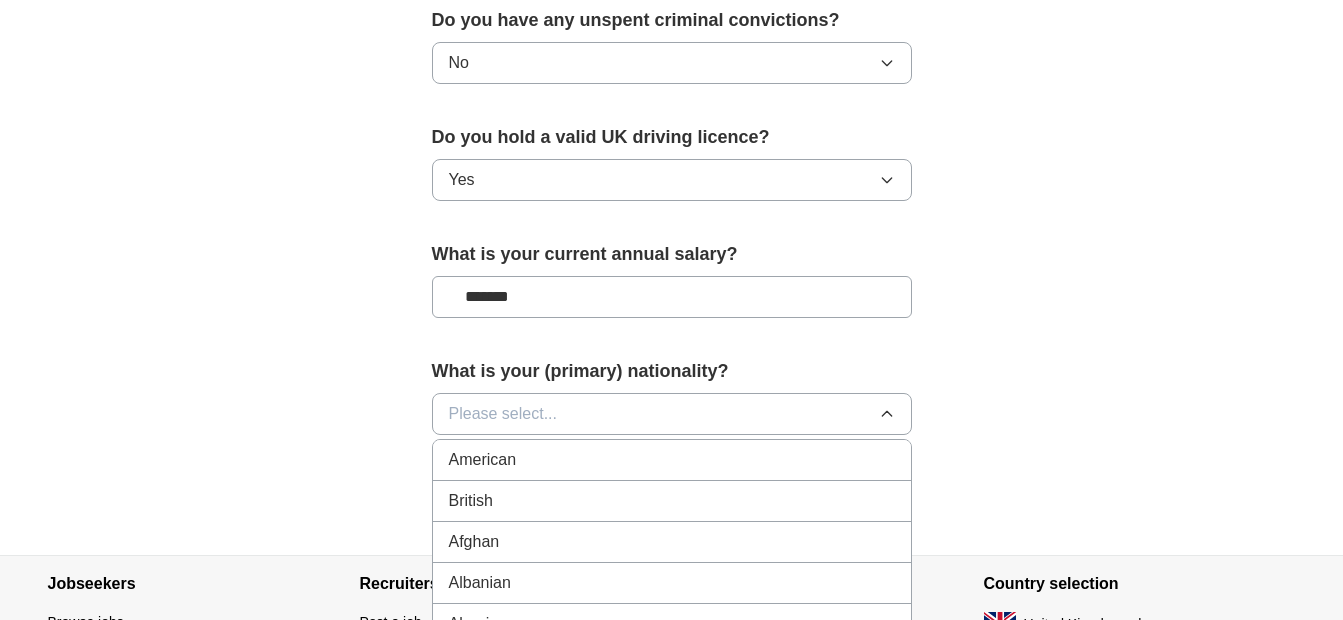 click on "British" at bounding box center (672, 501) 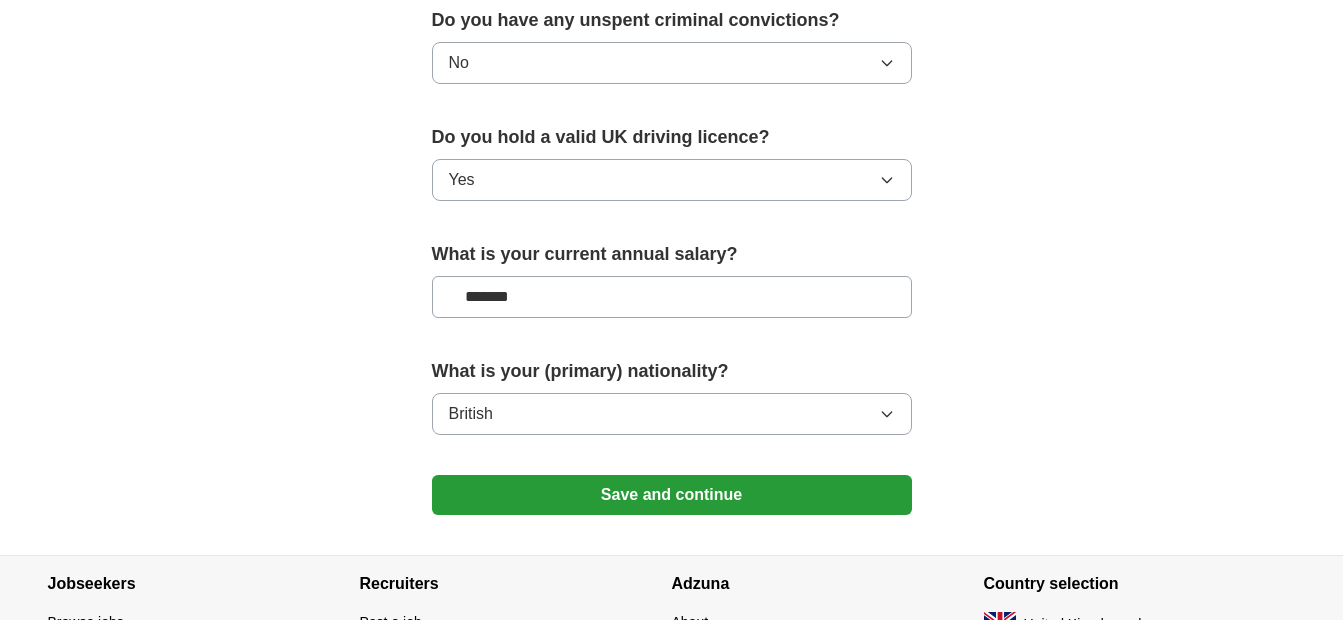 click on "Save and continue" at bounding box center (672, 495) 